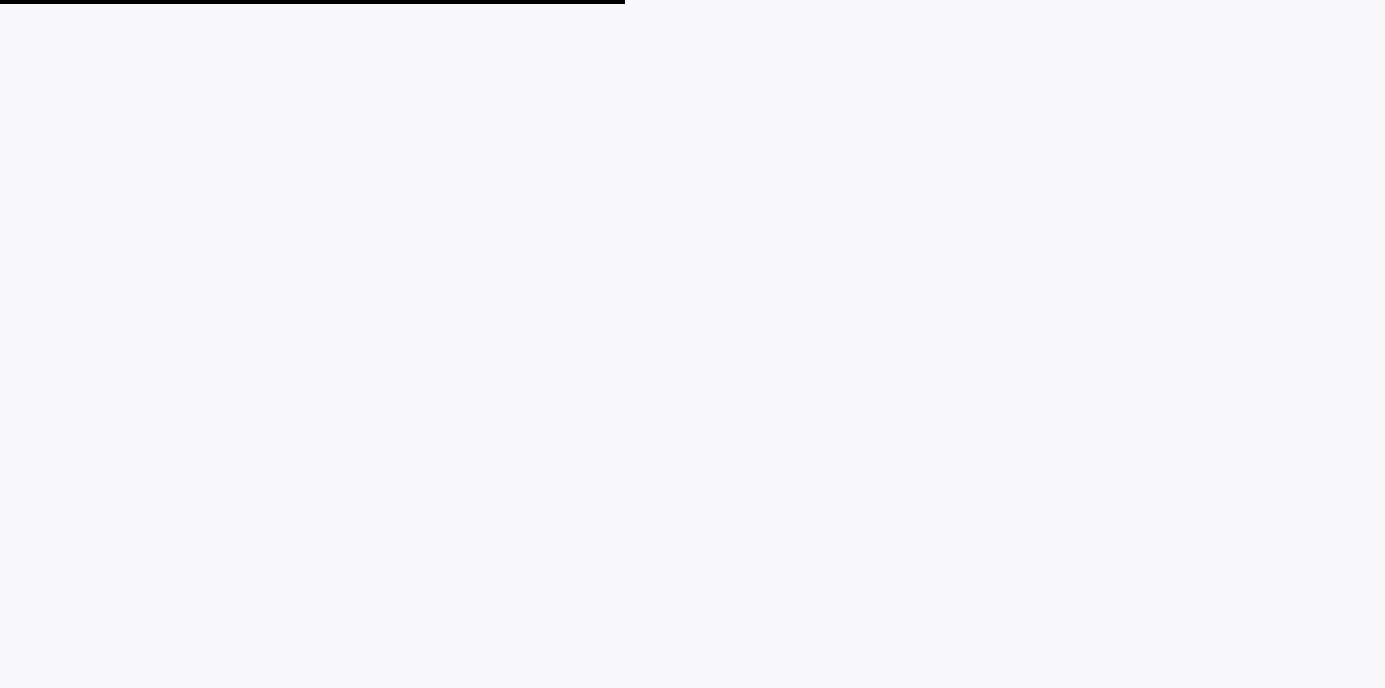 scroll, scrollTop: 0, scrollLeft: 0, axis: both 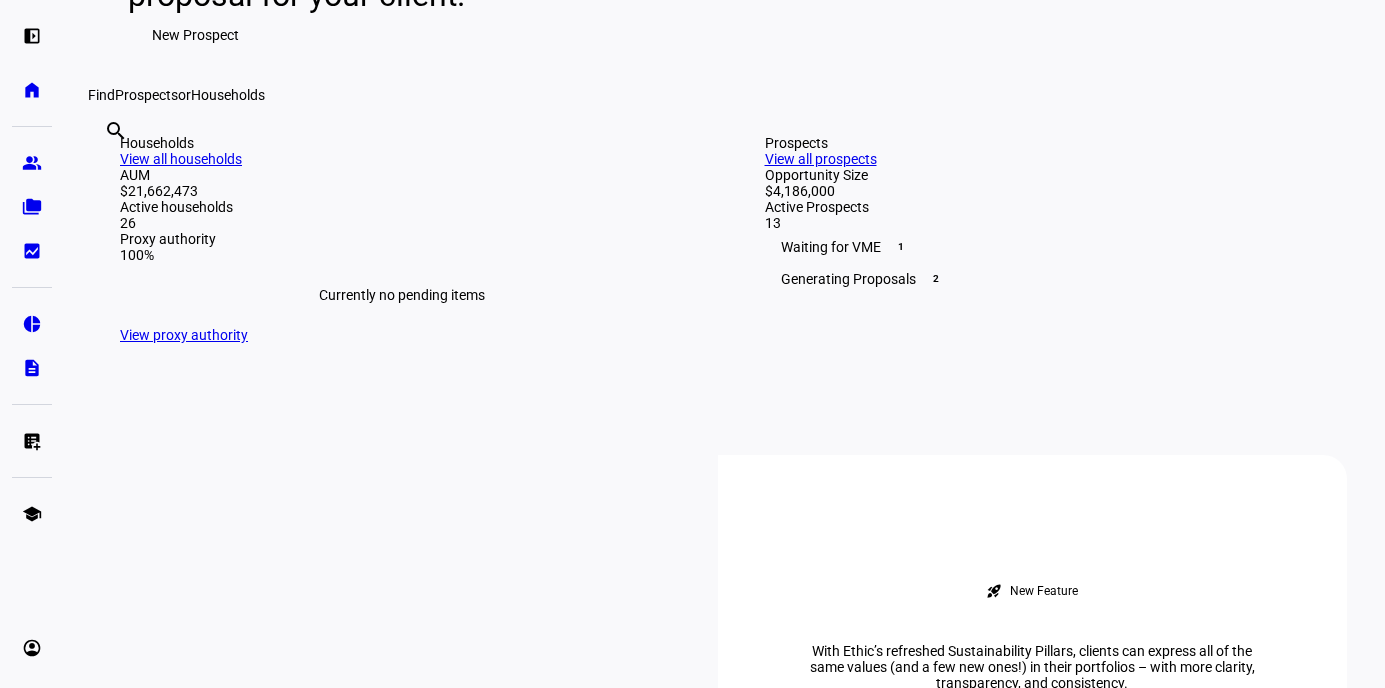 click 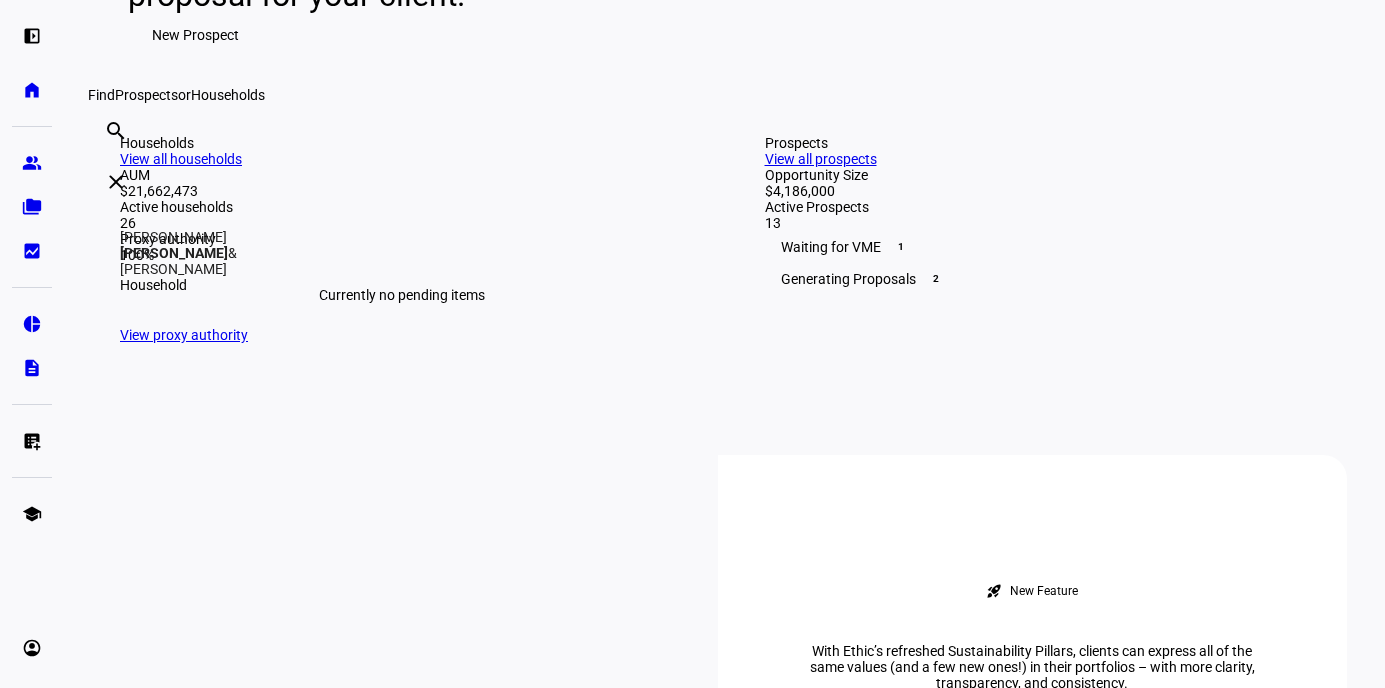 type on "Walkman" 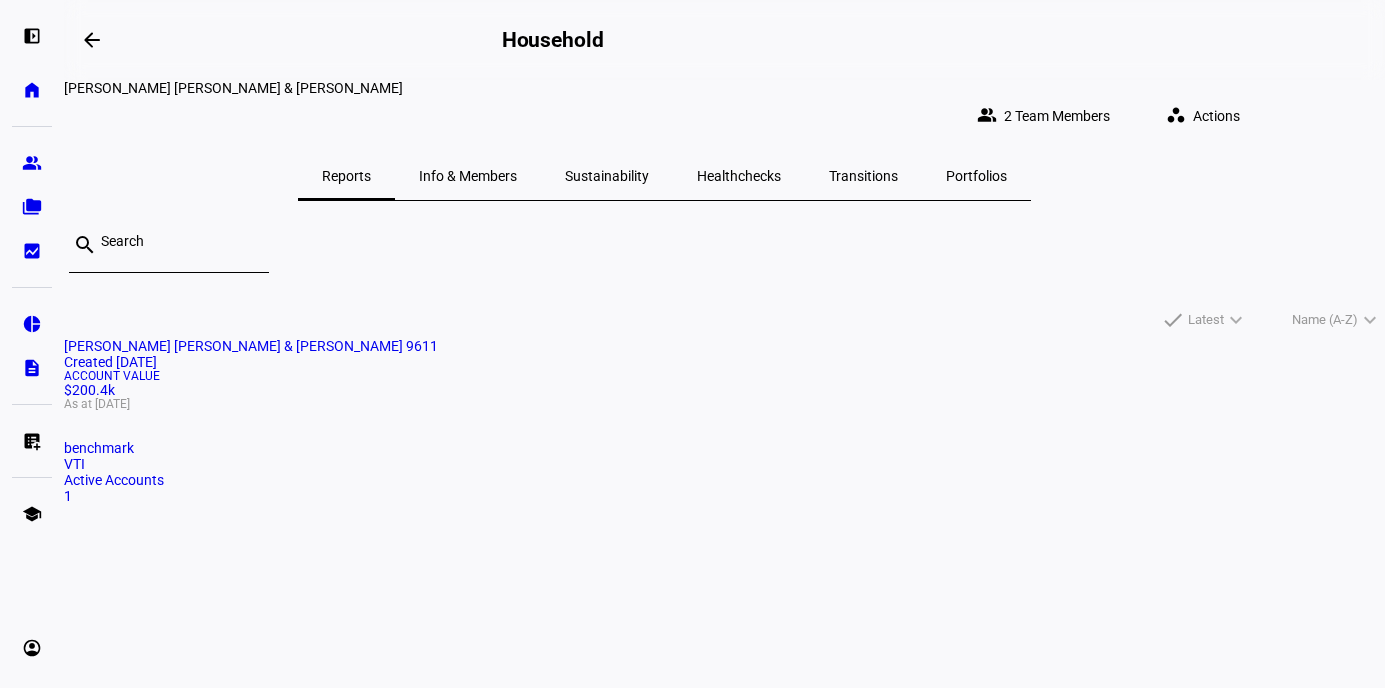 click on "Julian David Waldman & Jeanne Waldman 9611  Created 3 years ago" 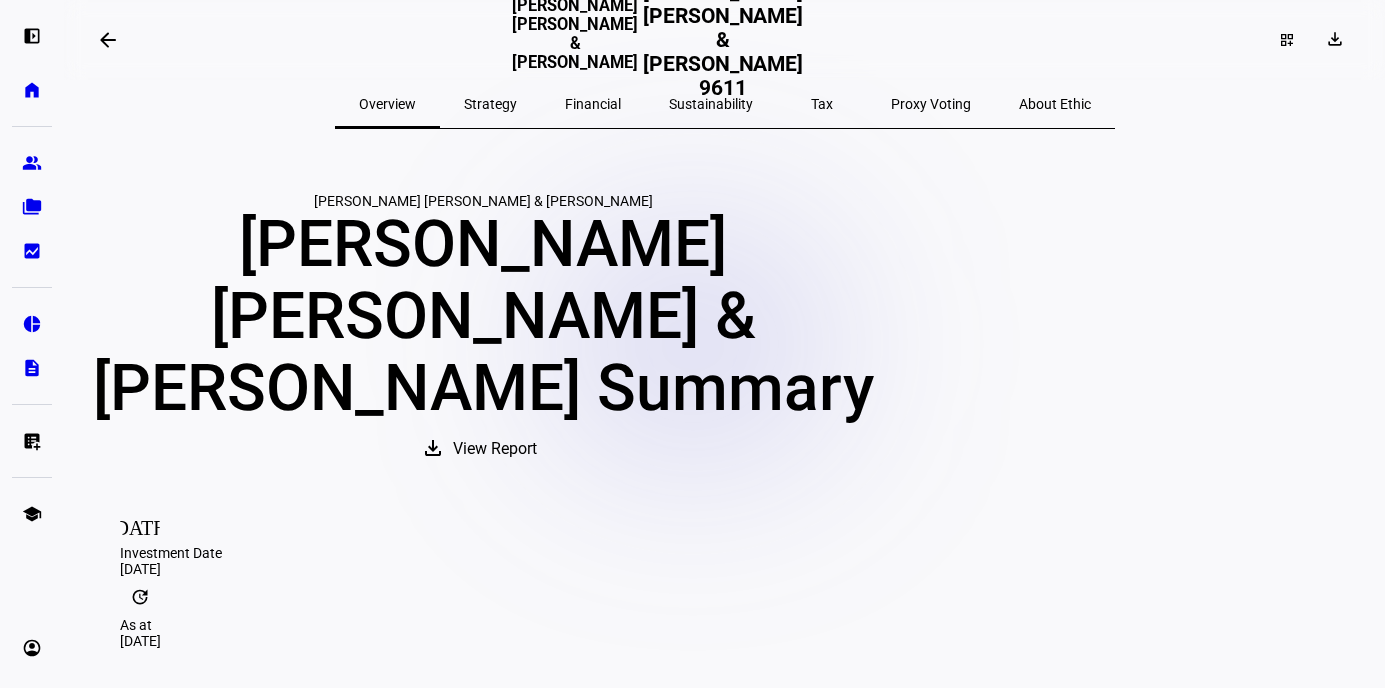 scroll, scrollTop: 0, scrollLeft: 0, axis: both 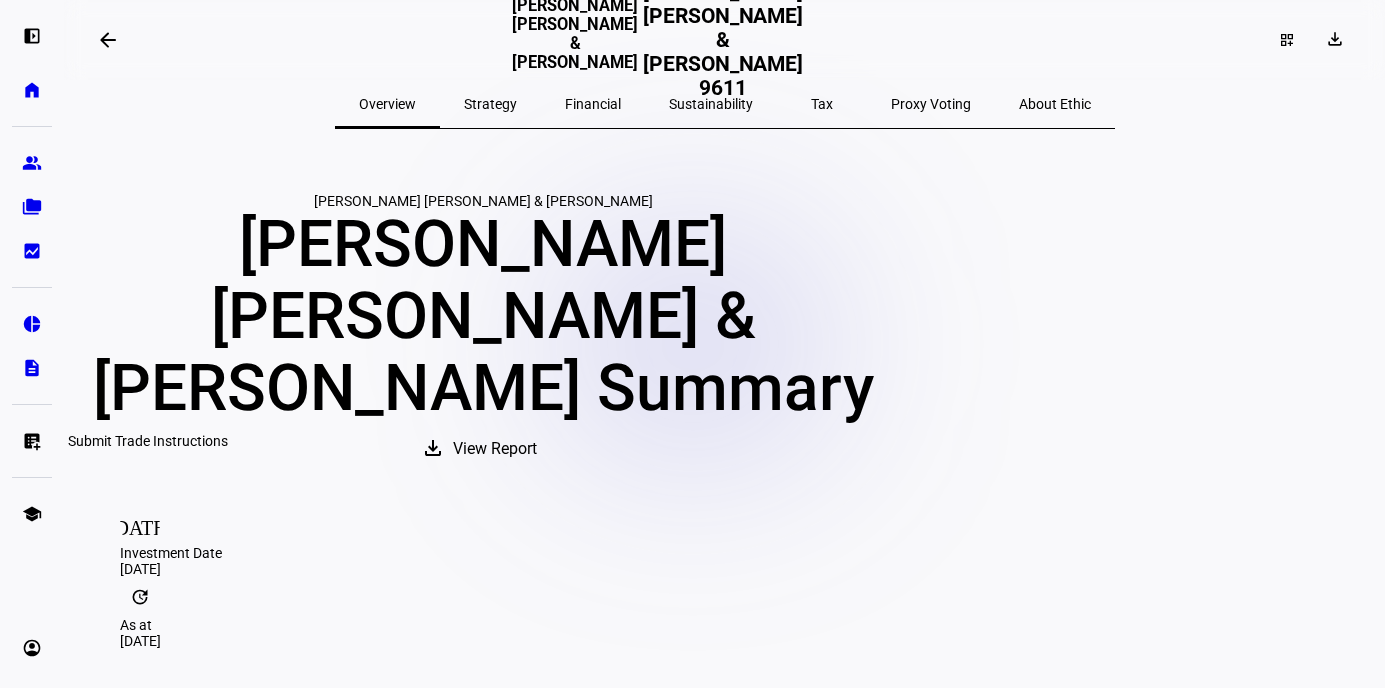 click on "list_alt_add" at bounding box center [32, 441] 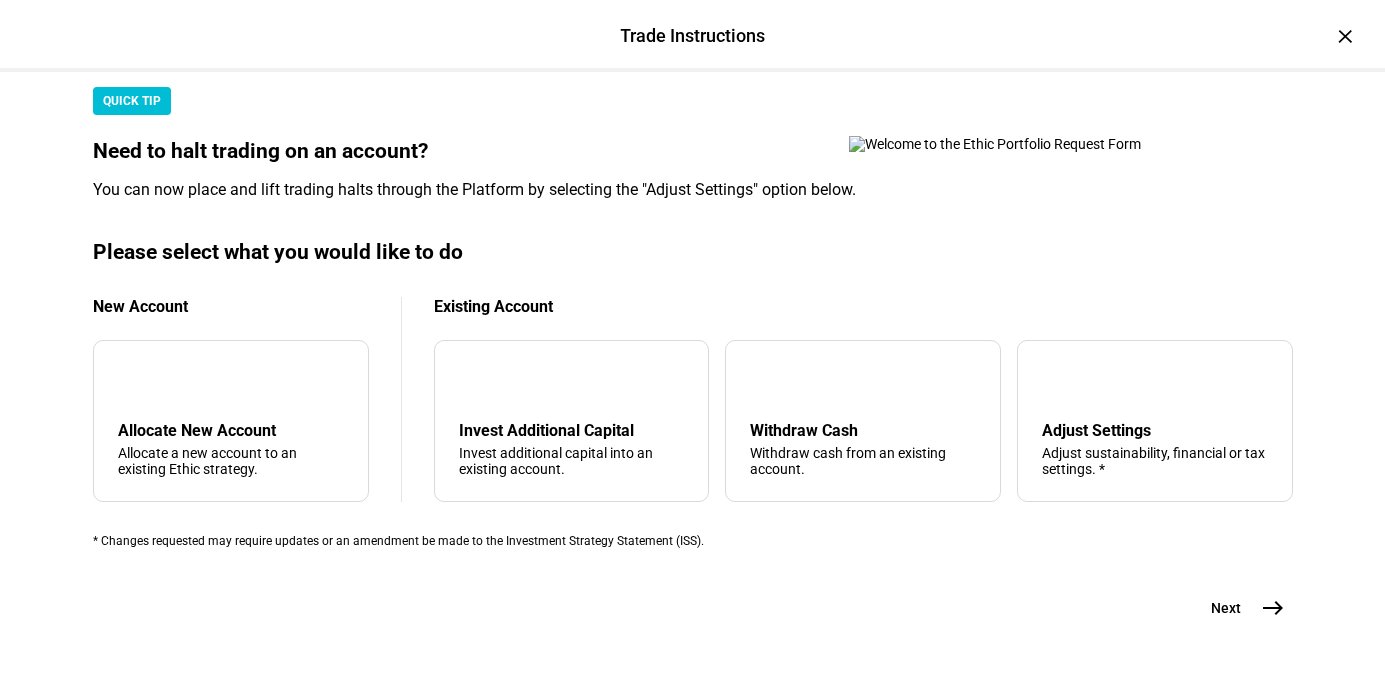 scroll, scrollTop: 705, scrollLeft: 0, axis: vertical 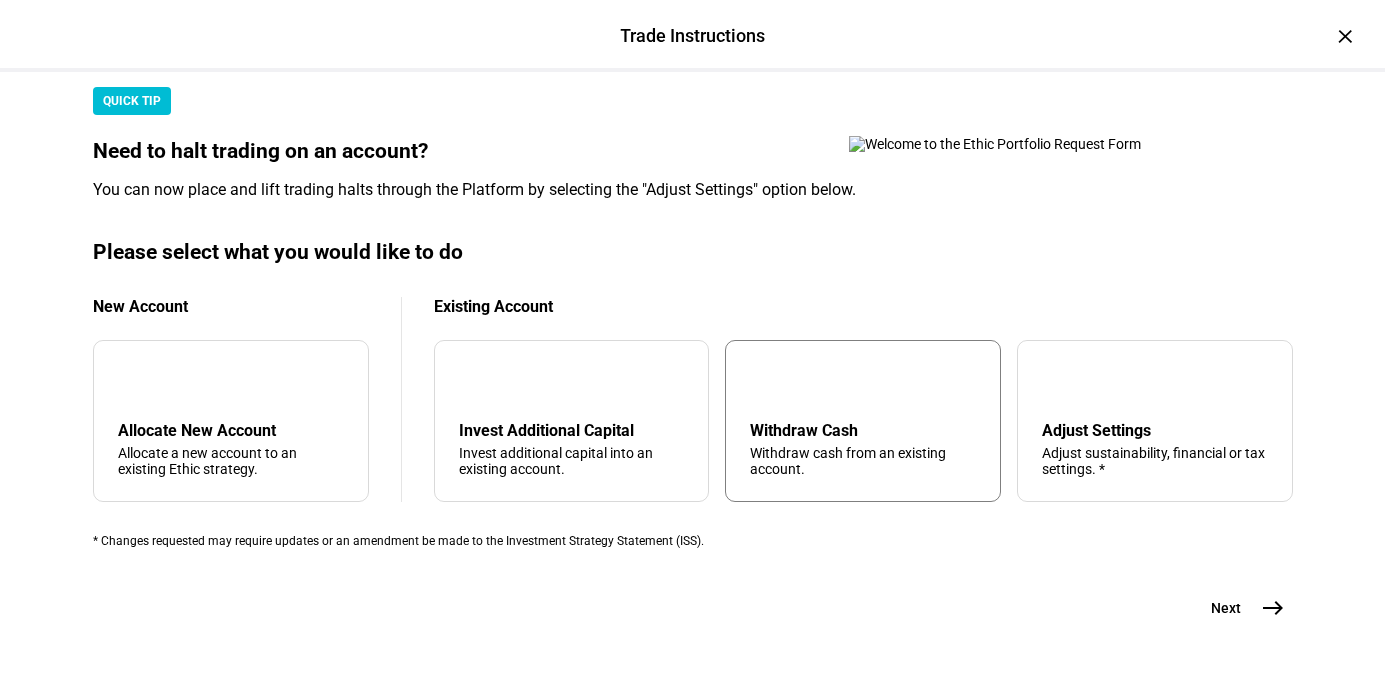 click on "Withdraw cash from an existing account." at bounding box center (863, 461) 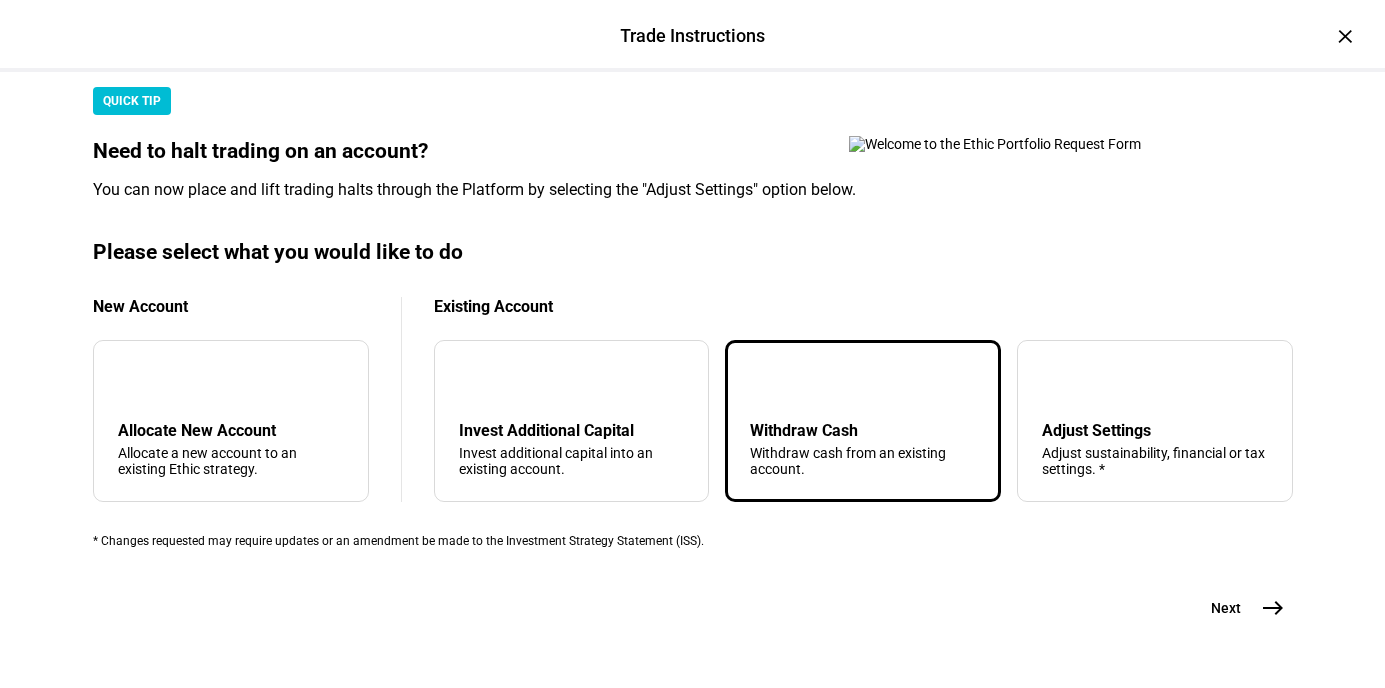 click on "east" at bounding box center (1273, 608) 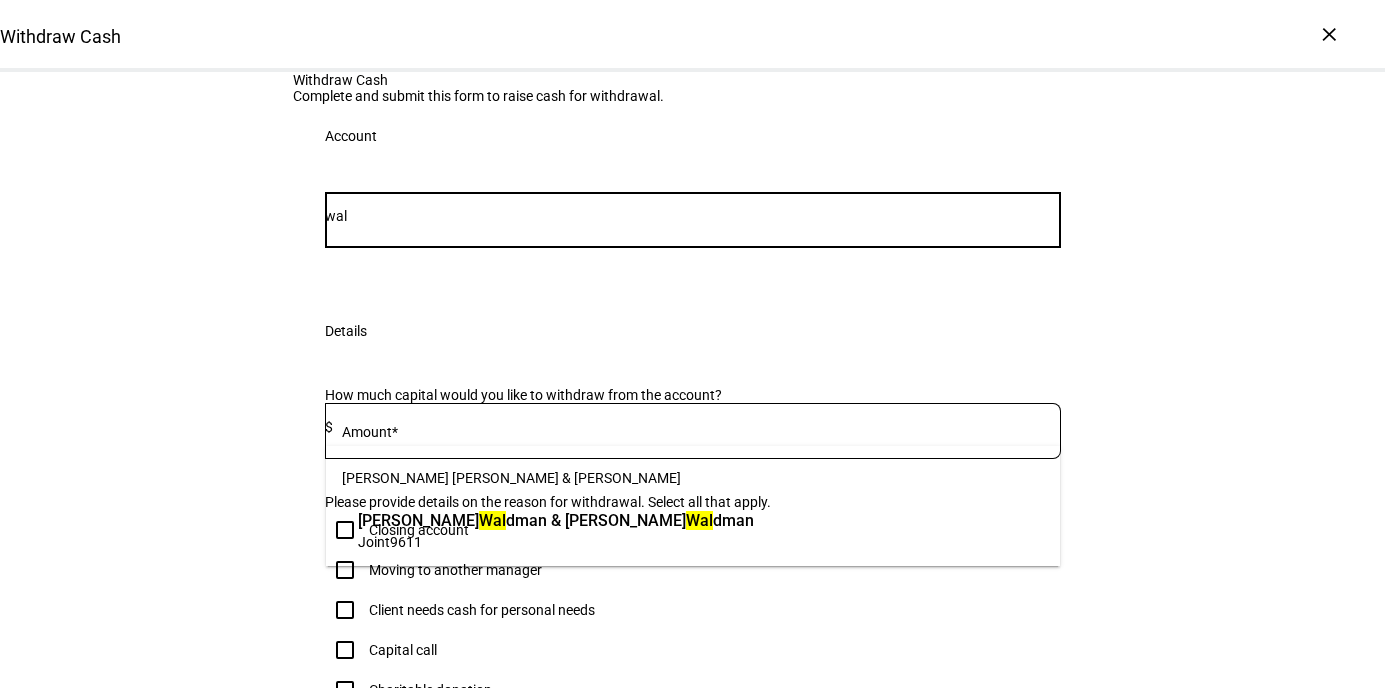type on "wal" 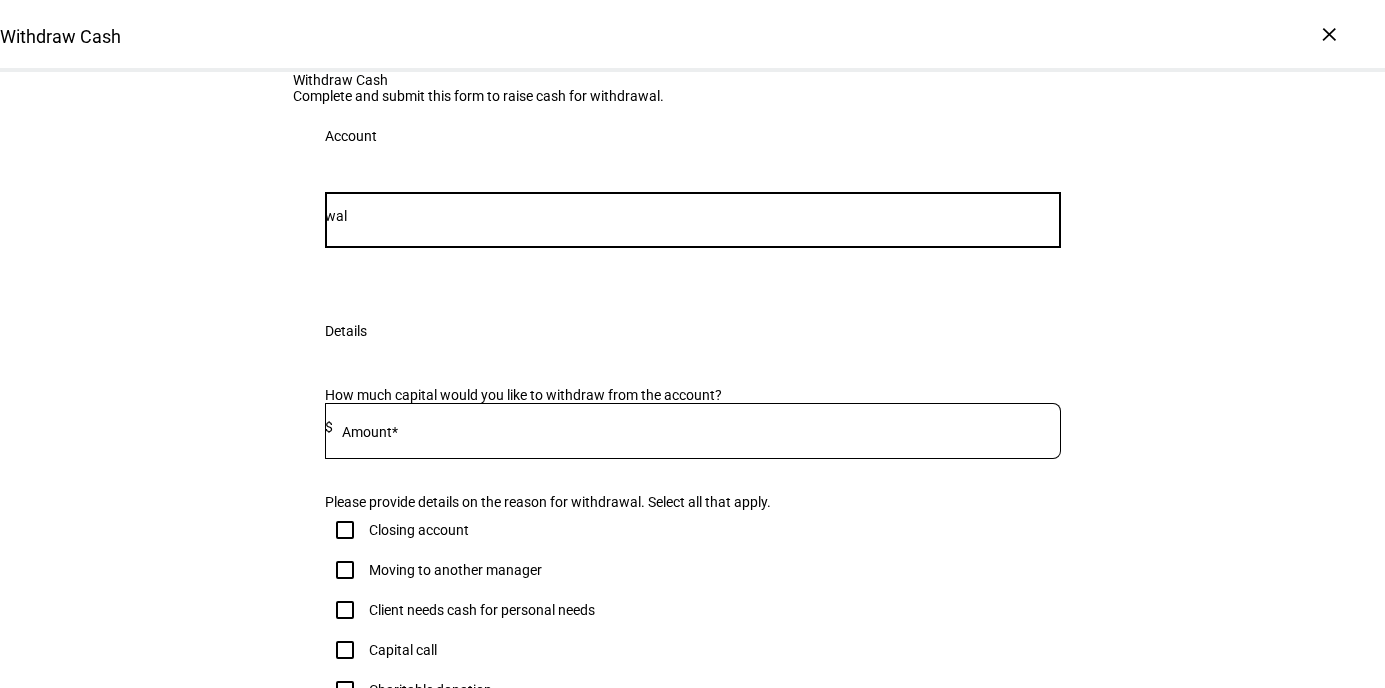 type 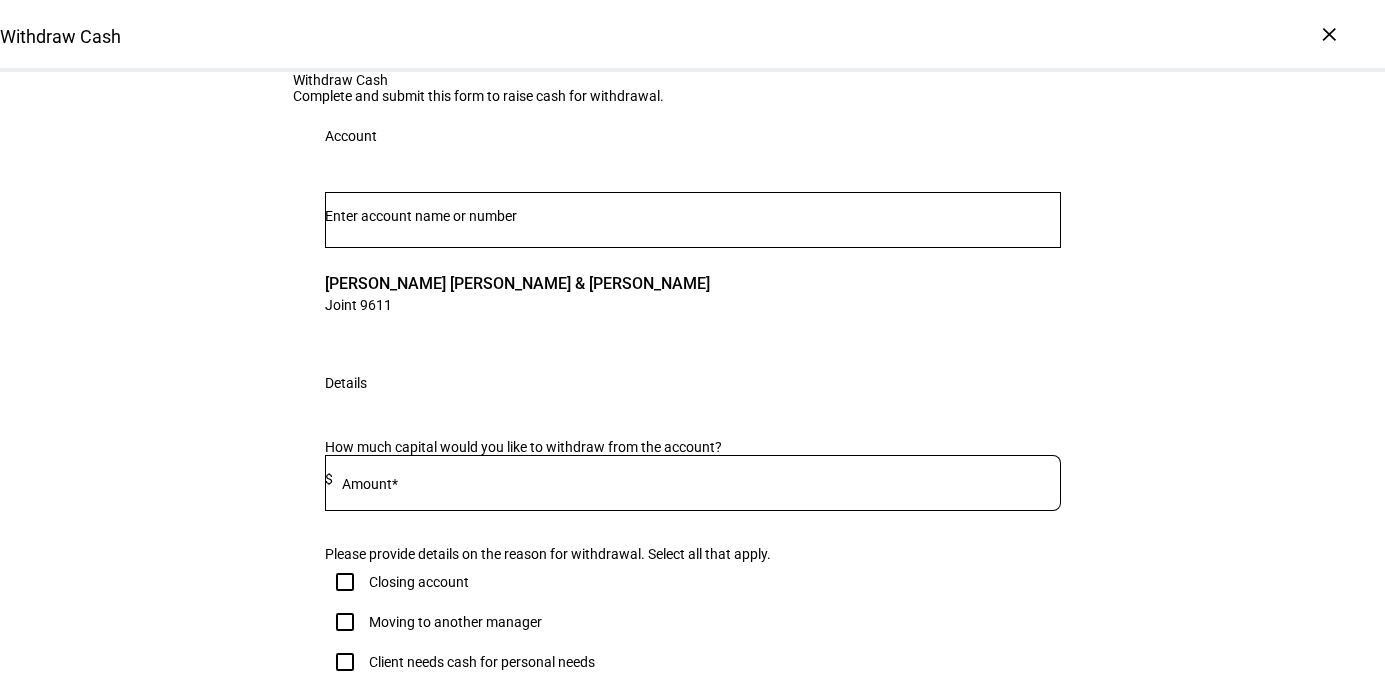 click on "Withdraw Cash  Complete and submit this form to raise cash for withdrawal.  Account Julian David Waldman & Jeanne Waldman Joint 9611 clear Account Julian David Waldman & Jeanne Waldman  Joint 9611  Details  How much capital would you like to withdraw from the account?   Amount* $   Please provide details on the reason for withdrawal. Select all that apply.   Closing account   Moving to another manager   Client needs cash for personal needs   Capital call   Charitable donation   Other  Gains Budget Gains budget for the initial trade  A tax neutral approach or constrained gains budget may result in the portfolio holdings companies that have been flagged for sustainability reasons.  Tax neutral. Don’t realize any net gains. Accept gains up to a specific amount Accept gains up to a percentage of portfolio value Additional Information  Is there any additional information you would like us to know for this trade?   Add comment  Next" 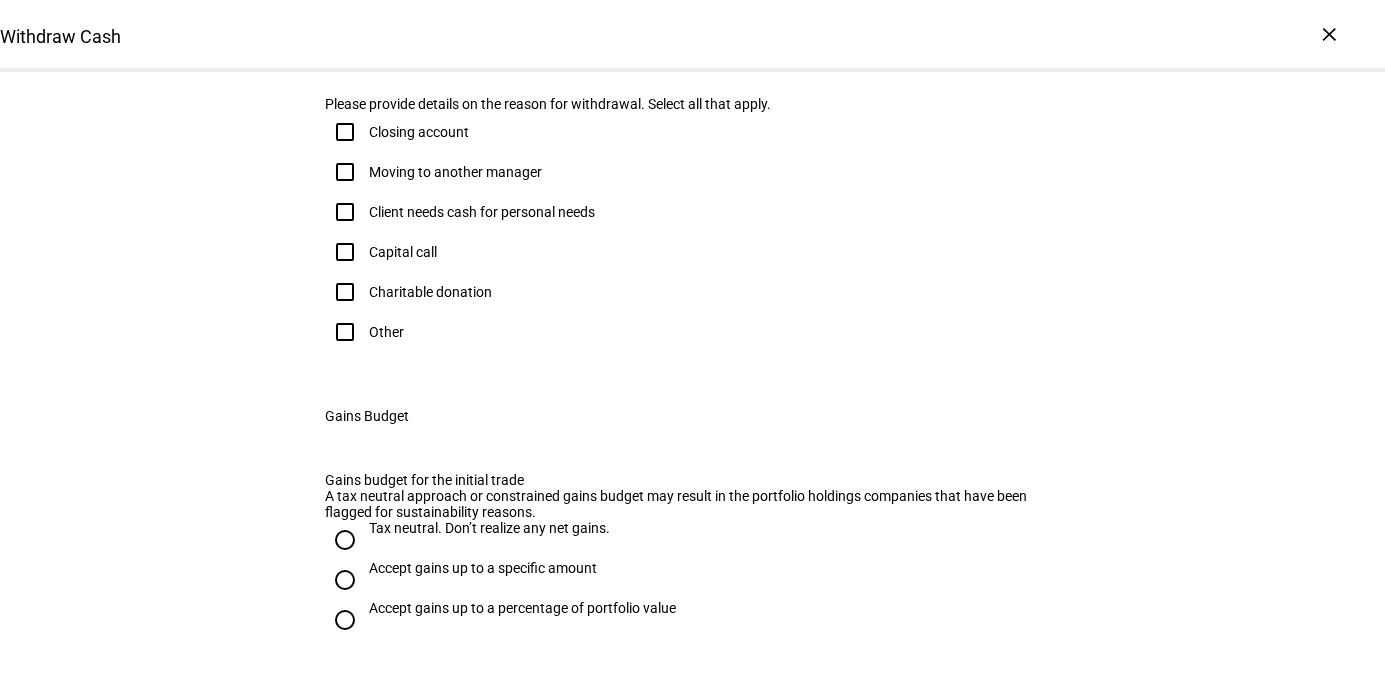 scroll, scrollTop: 453, scrollLeft: 0, axis: vertical 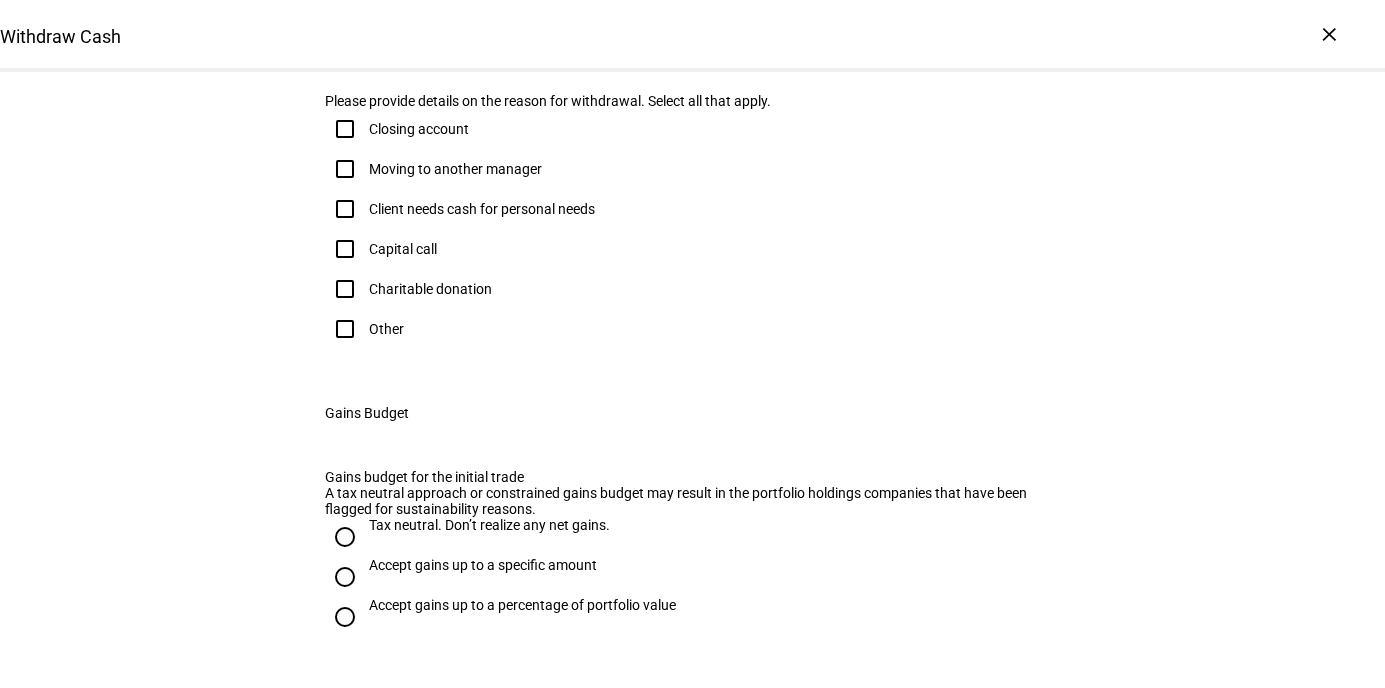 click at bounding box center [697, 26] 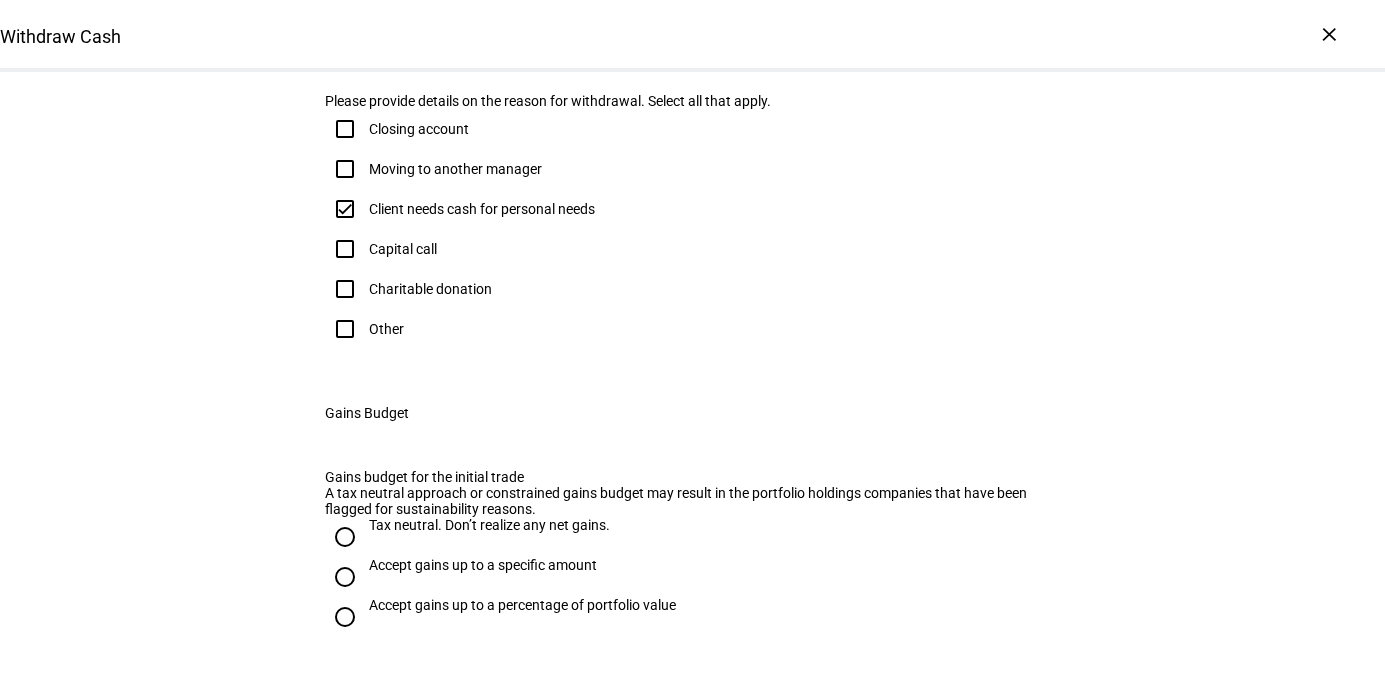 checkbox on "true" 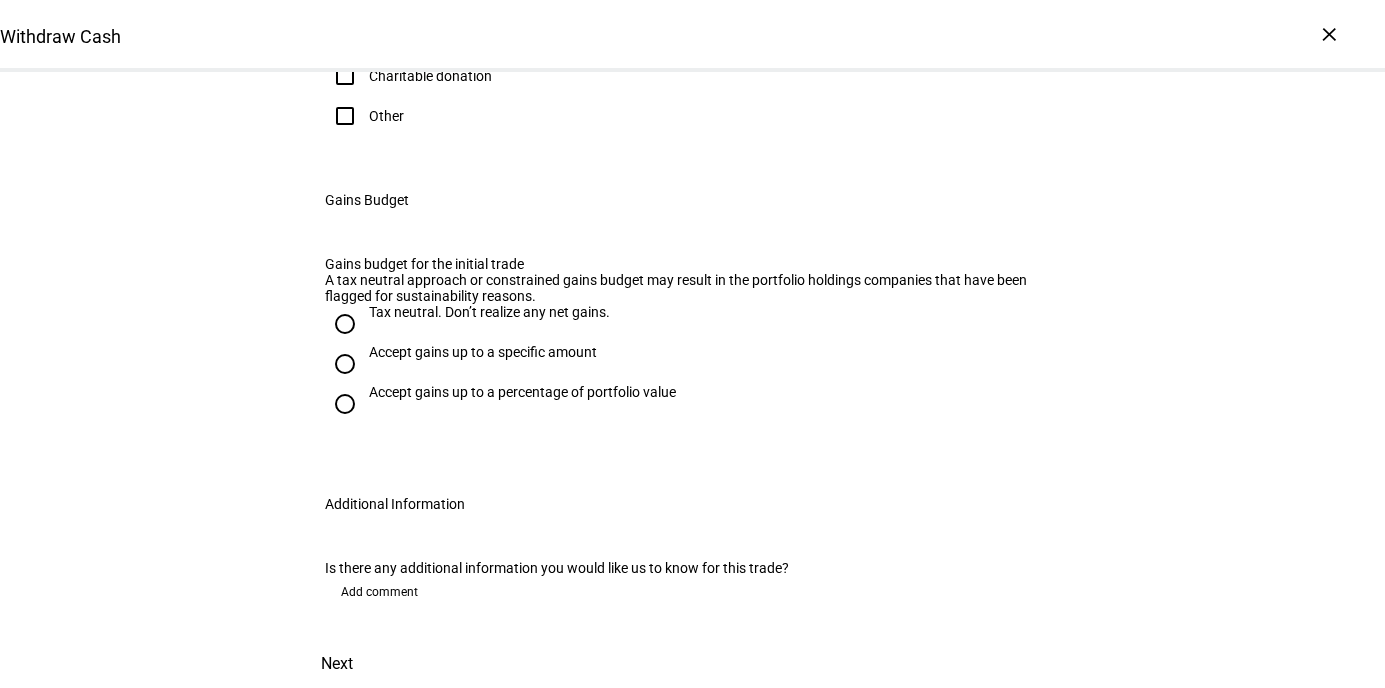 scroll, scrollTop: 1086, scrollLeft: 0, axis: vertical 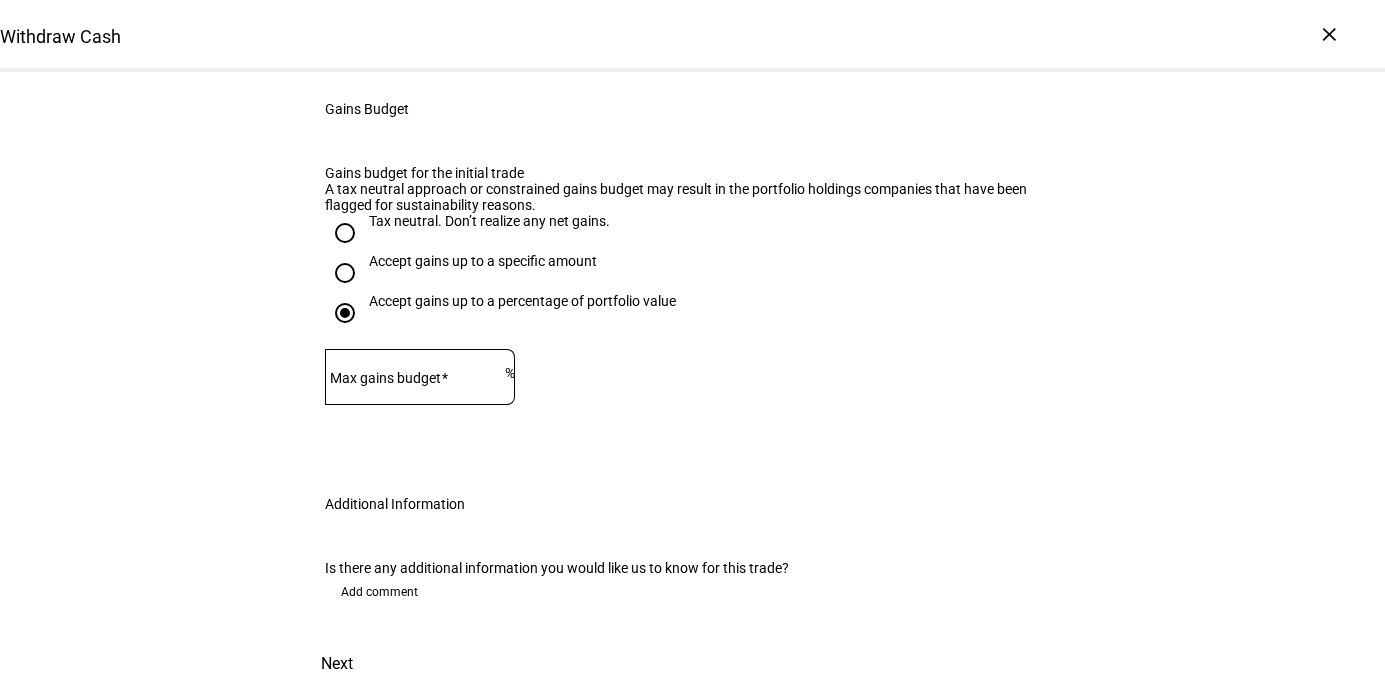 click on "Accept gains up to a specific amount" at bounding box center (483, 261) 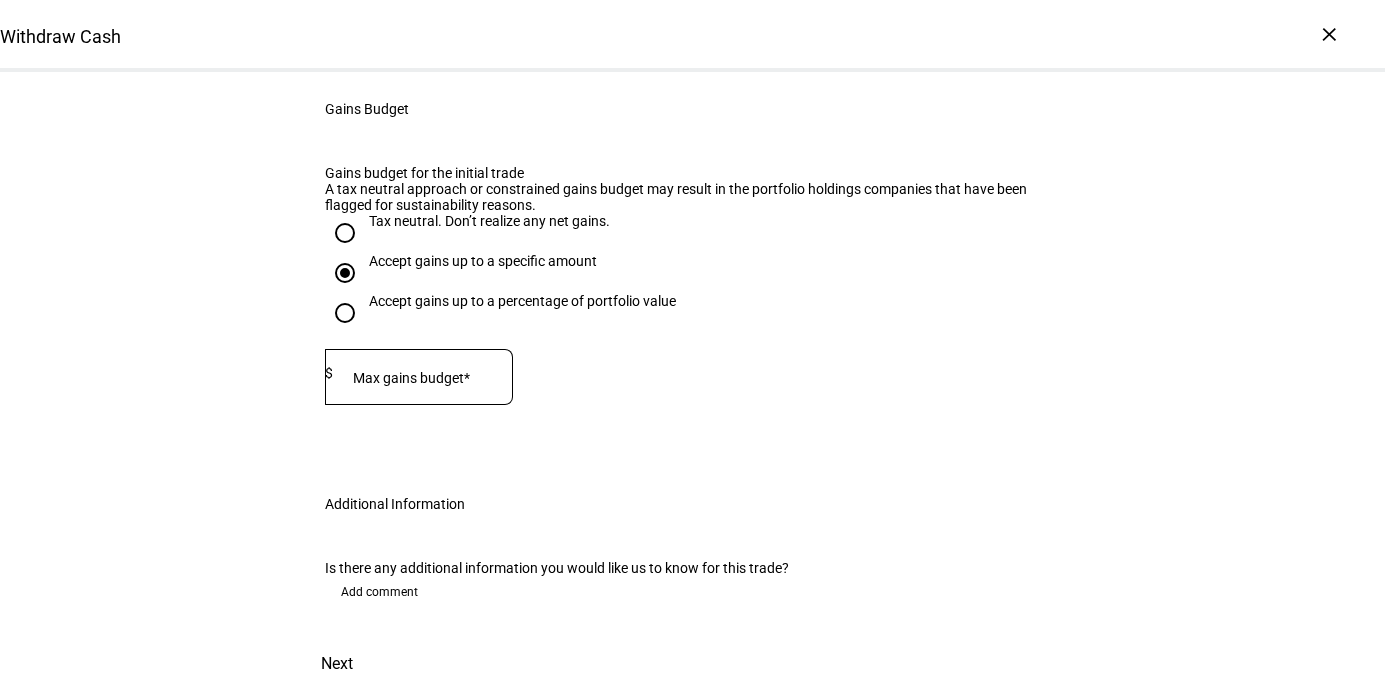 click on "Withdraw Cash  Complete and submit this form to raise cash for withdrawal.  Account Julian David Waldman & Jeanne Waldman Joint 9611 clear Account Julian David Waldman & Jeanne Waldman  Joint 9611  Details  How much capital would you like to withdraw from the account?   Amount* $  25,000  Please provide details on the reason for withdrawal. Select all that apply.   Closing account   Moving to another manager   Client needs cash for personal needs   Capital call   Charitable donation   Other  Gains Budget Gains budget for the initial trade  A tax neutral approach or constrained gains budget may result in the portfolio holdings companies that have been flagged for sustainability reasons.  Tax neutral. Don’t realize any net gains. Accept gains up to a specific amount Accept gains up to a percentage of portfolio value  Max gains budget* $  Additional Information  Is there any additional information you would like us to know for this trade?   Add comment  Next" 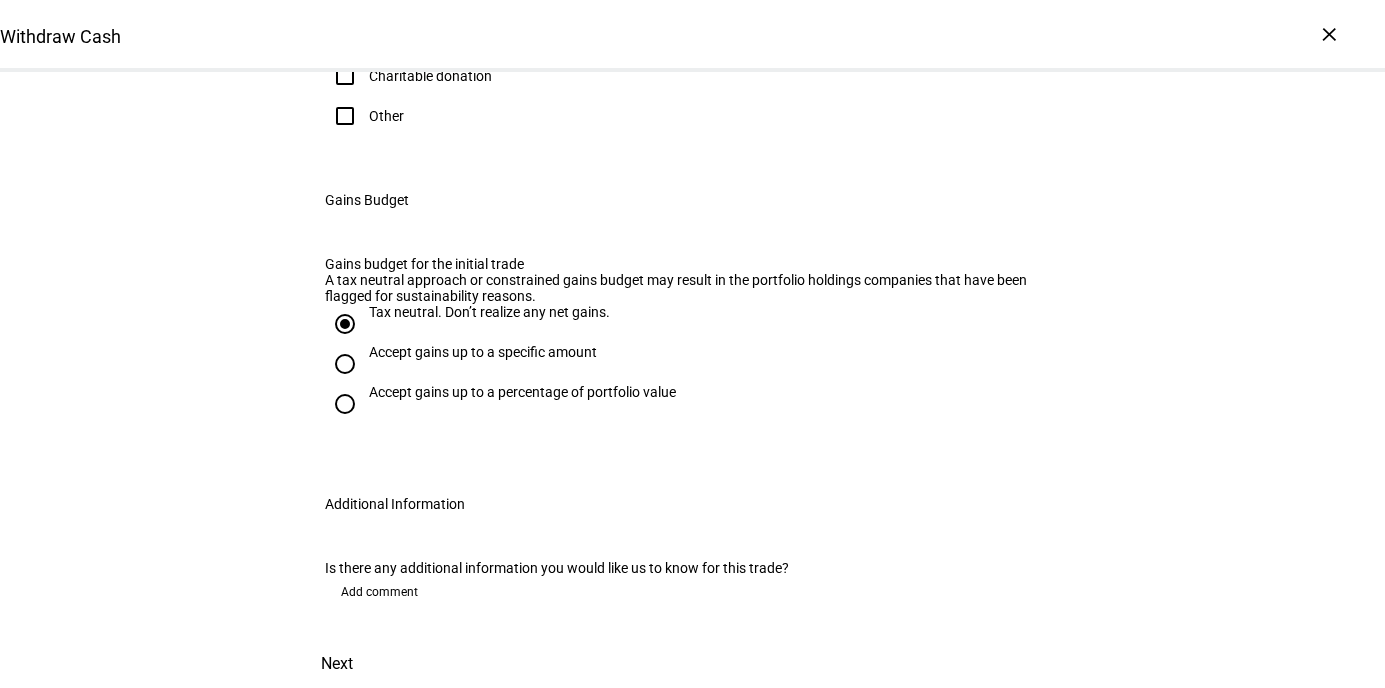 click on "Accept gains up to a specific amount" at bounding box center [345, 364] 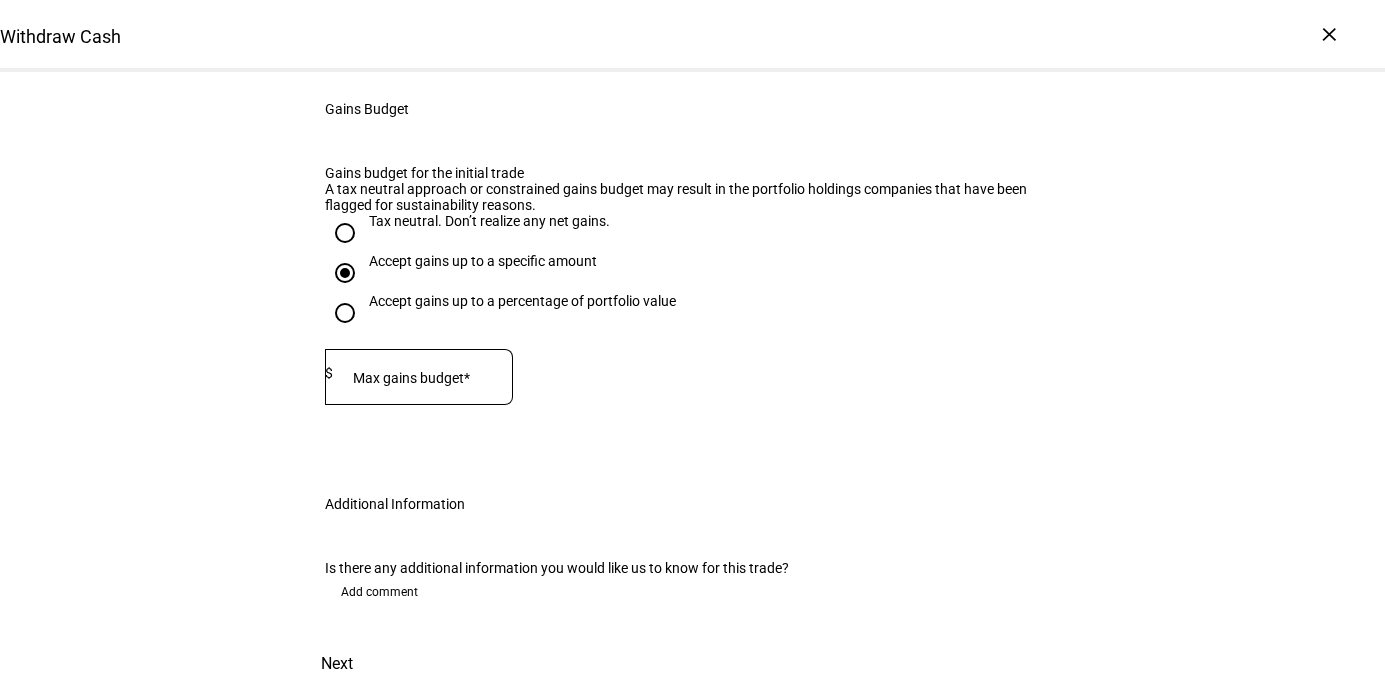 click on "Accept gains up to a percentage of portfolio value" at bounding box center (345, 313) 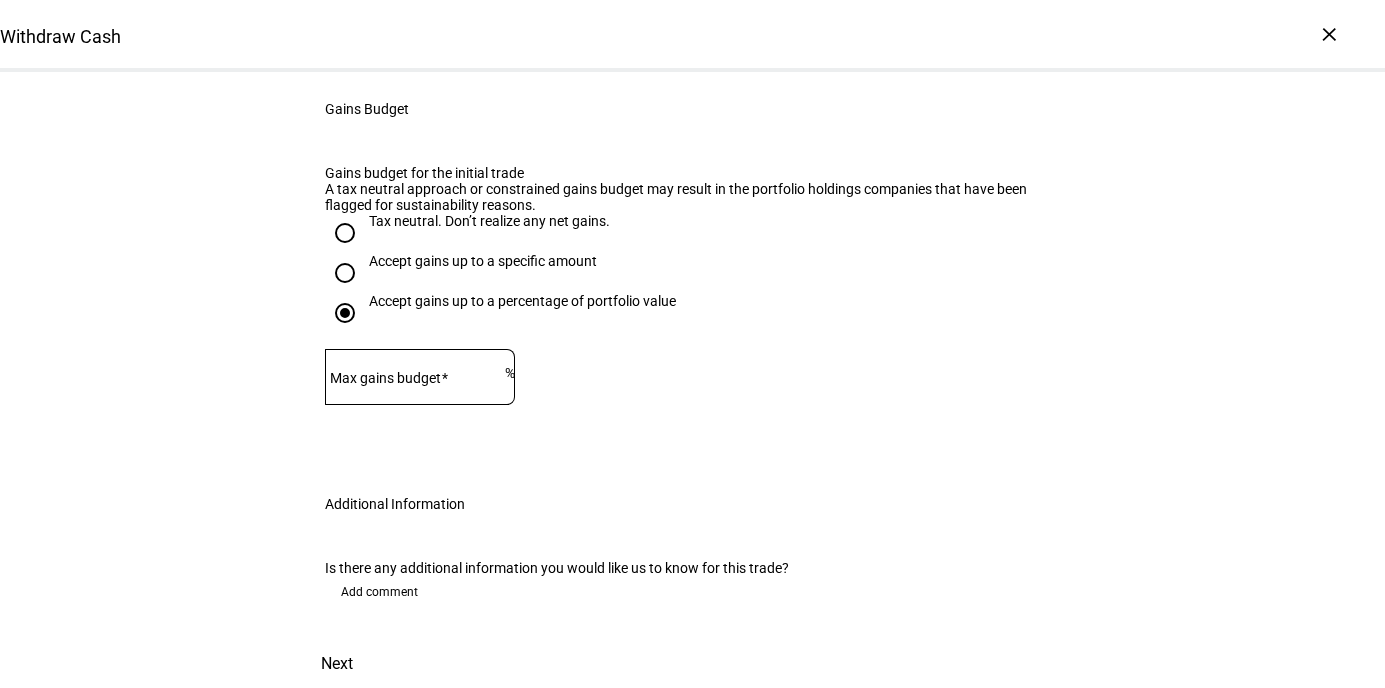 click on "Withdraw Cash  Complete and submit this form to raise cash for withdrawal.  Account Julian David Waldman & Jeanne Waldman Joint 9611 clear Account Julian David Waldman & Jeanne Waldman  Joint 9611  Details  How much capital would you like to withdraw from the account?   Amount* $  25,000  Please provide details on the reason for withdrawal. Select all that apply.   Closing account   Moving to another manager   Client needs cash for personal needs   Capital call   Charitable donation   Other  Gains Budget Gains budget for the initial trade  A tax neutral approach or constrained gains budget may result in the portfolio holdings companies that have been flagged for sustainability reasons.  Tax neutral. Don’t realize any net gains. Accept gains up to a specific amount Accept gains up to a percentage of portfolio value Max gains budget % Additional Information  Is there any additional information you would like us to know for this trade?   Add comment  Next" 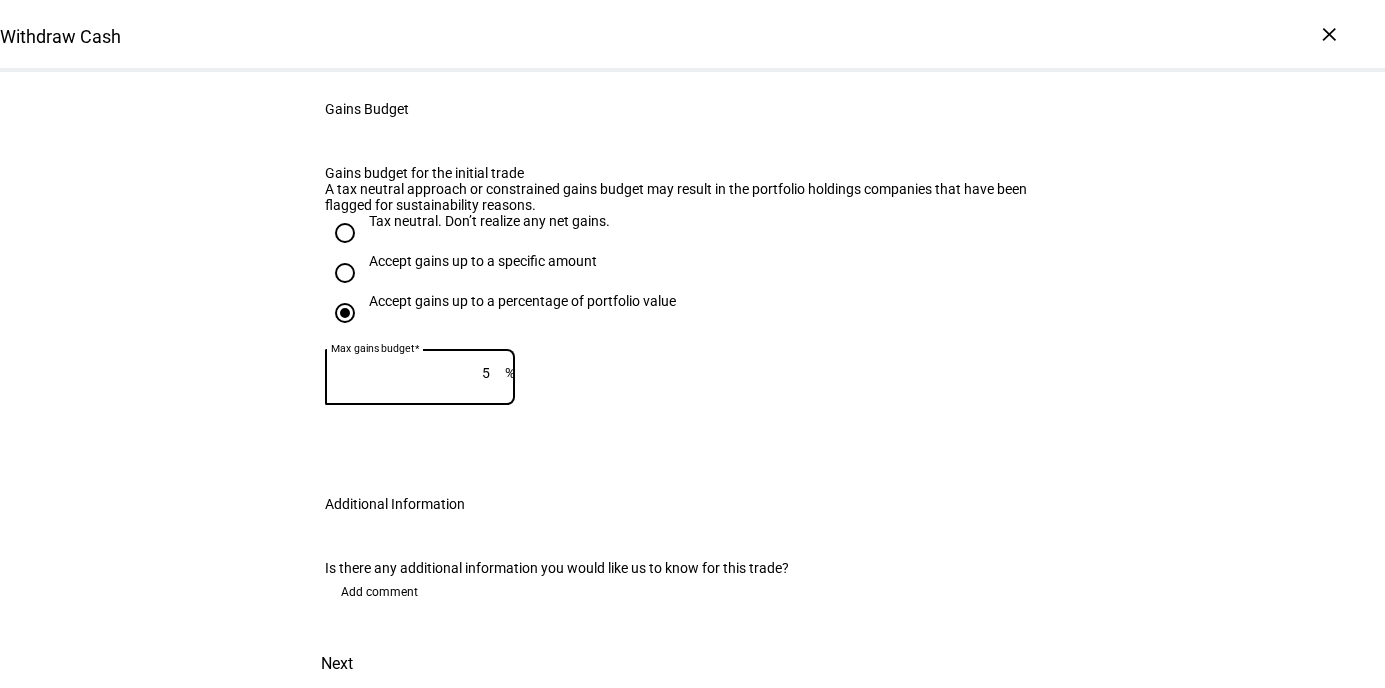 type on "5" 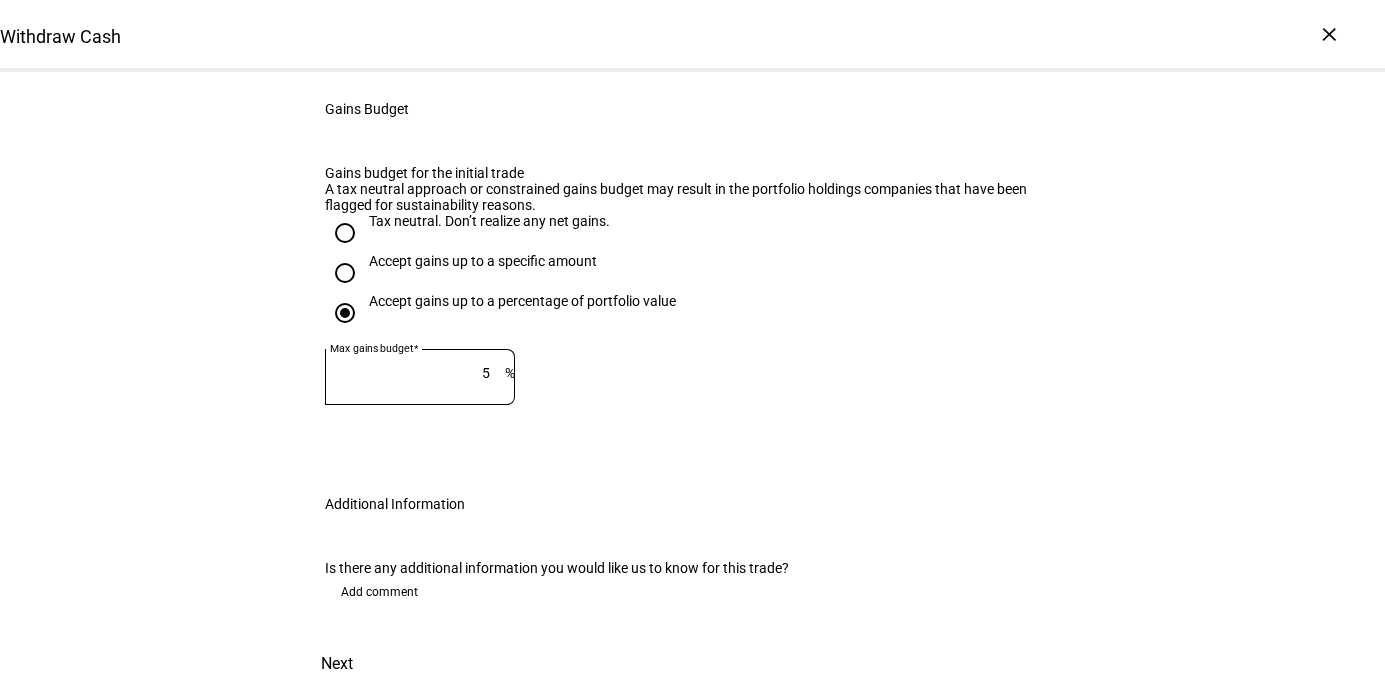 click on "Gains budget for the initial trade  A tax neutral approach or constrained gains budget may result in the portfolio holdings companies that have been flagged for sustainability reasons.  Tax neutral. Don’t realize any net gains. Accept gains up to a specific amount Accept gains up to a percentage of portfolio value Max gains budget 5 %" 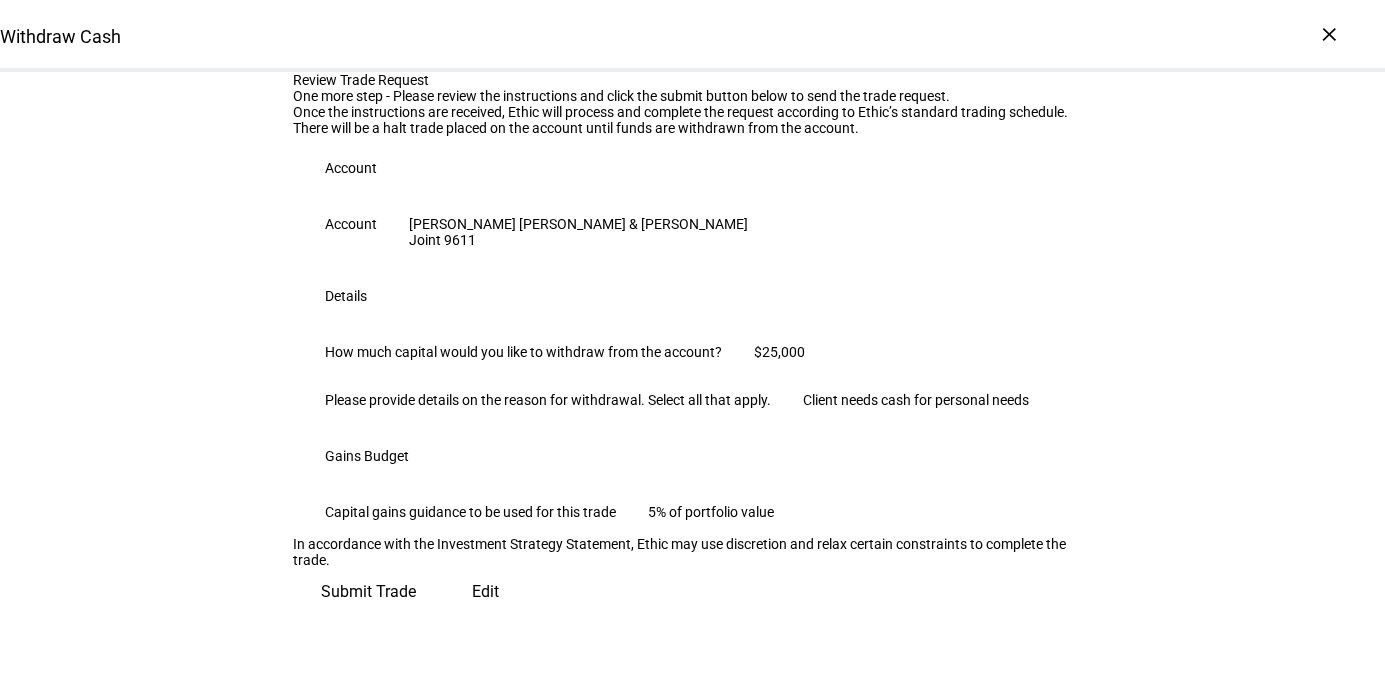 scroll, scrollTop: 426, scrollLeft: 0, axis: vertical 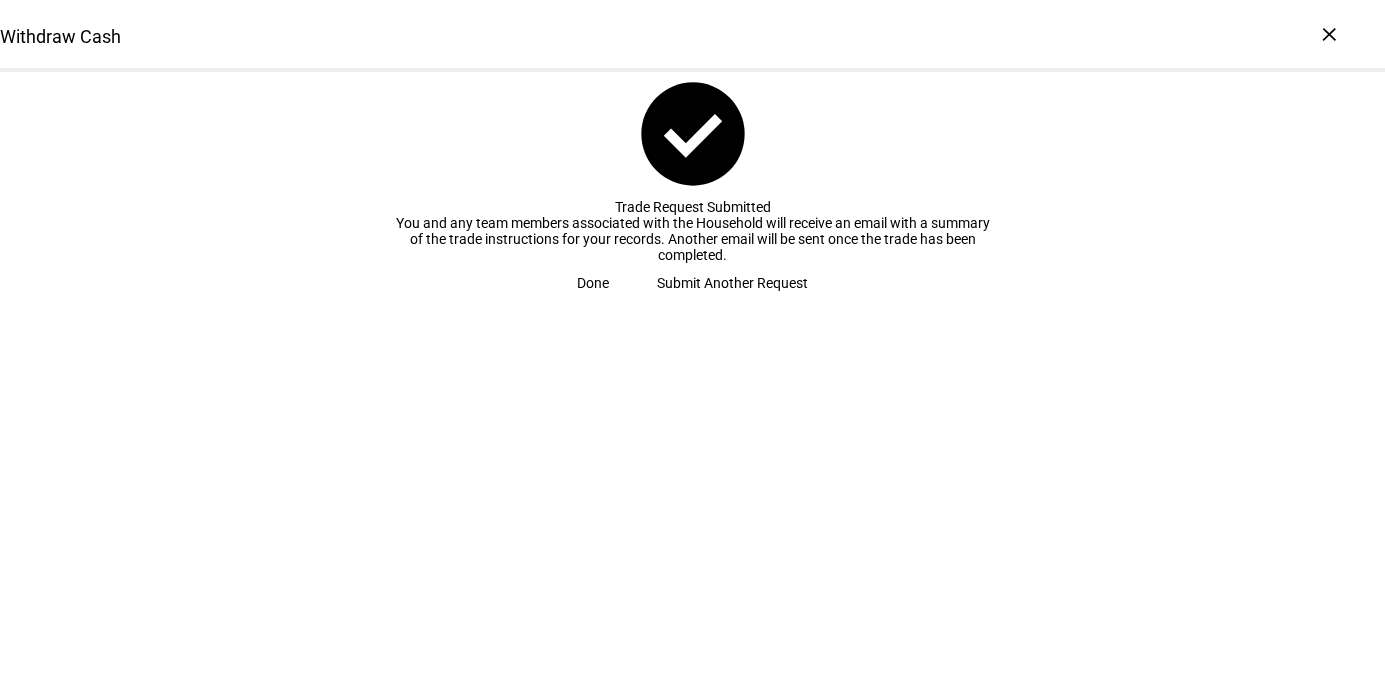 click on "Done" 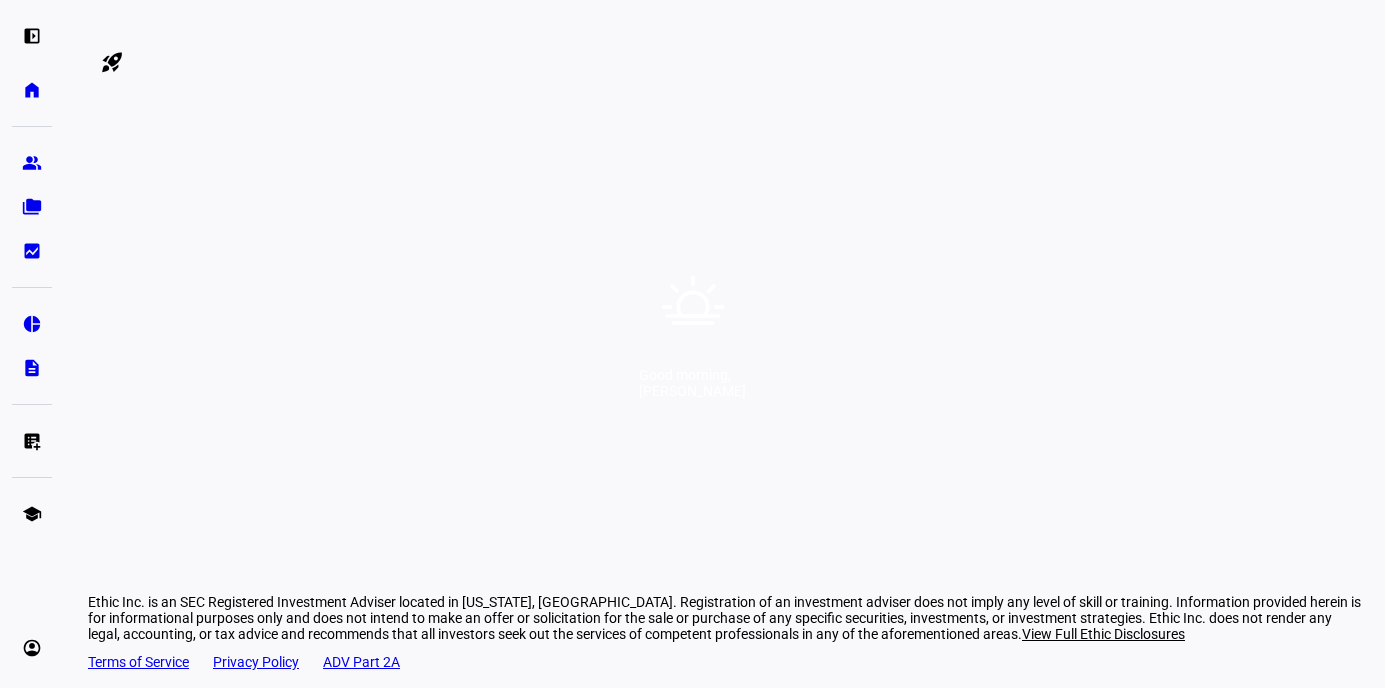 scroll, scrollTop: 0, scrollLeft: 0, axis: both 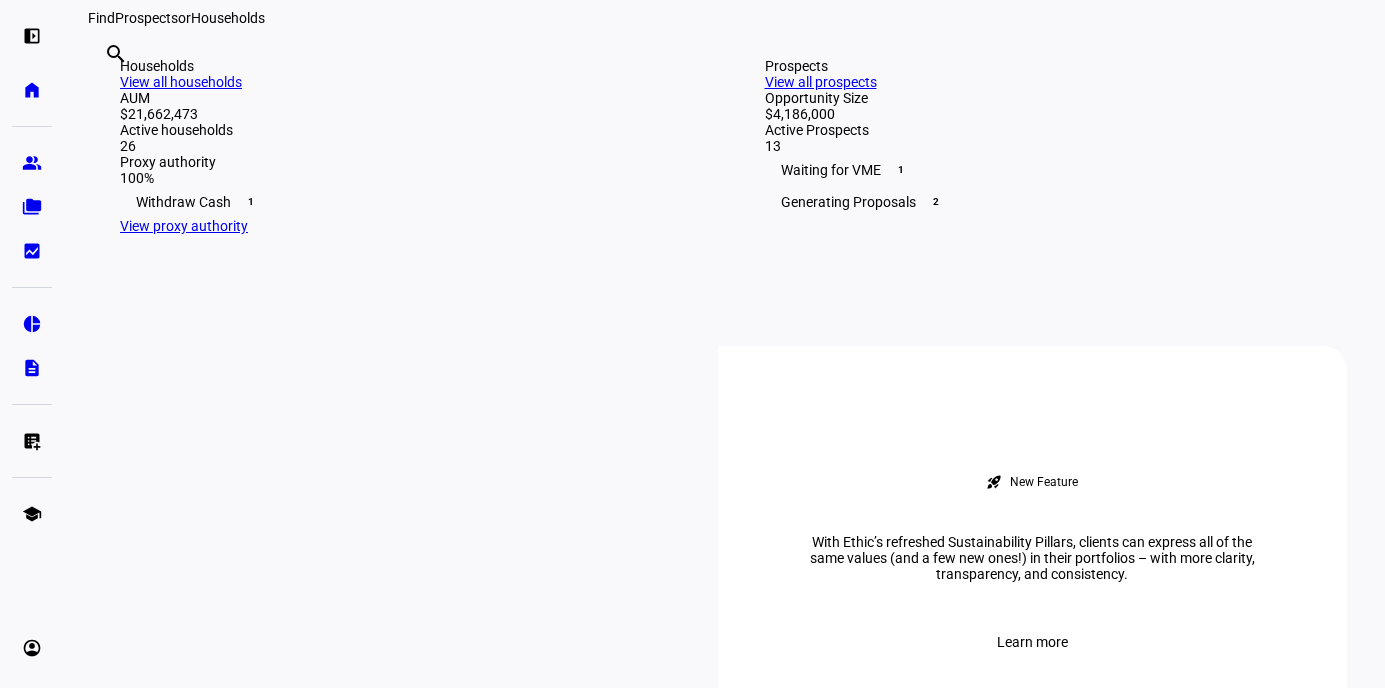 click 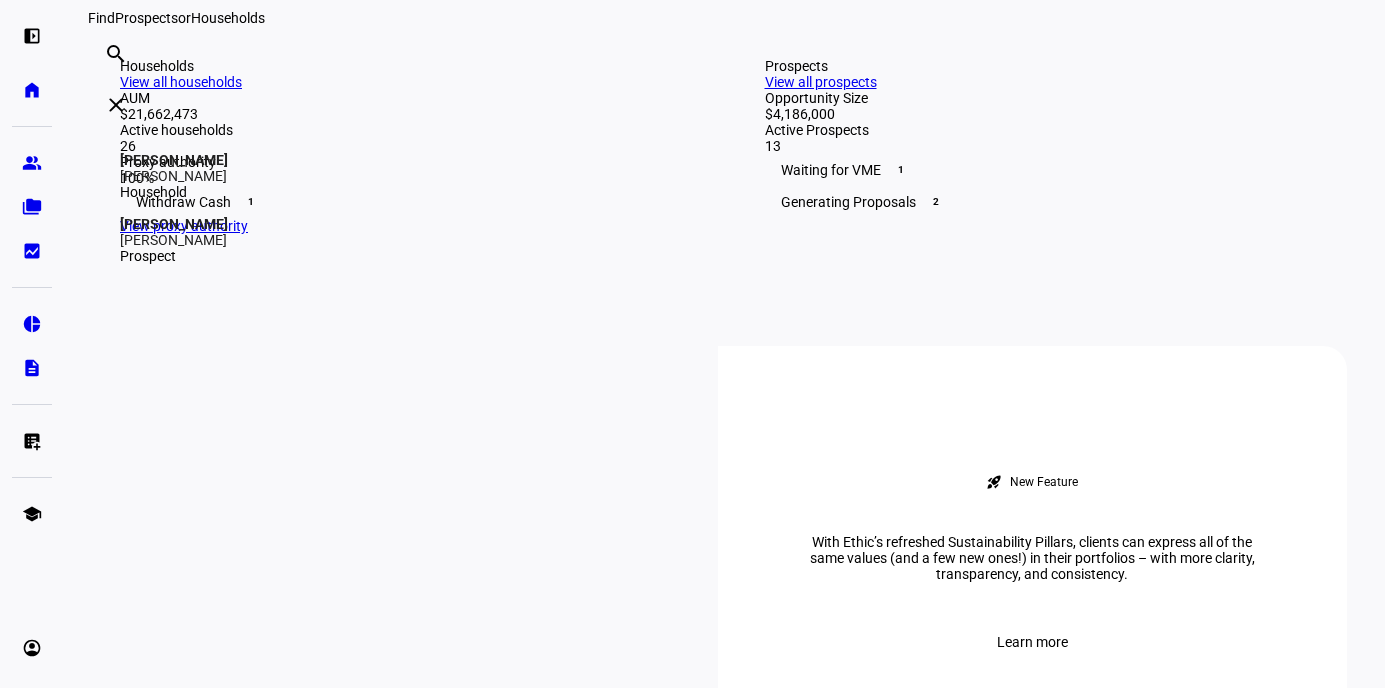 type on "[PERSON_NAME]" 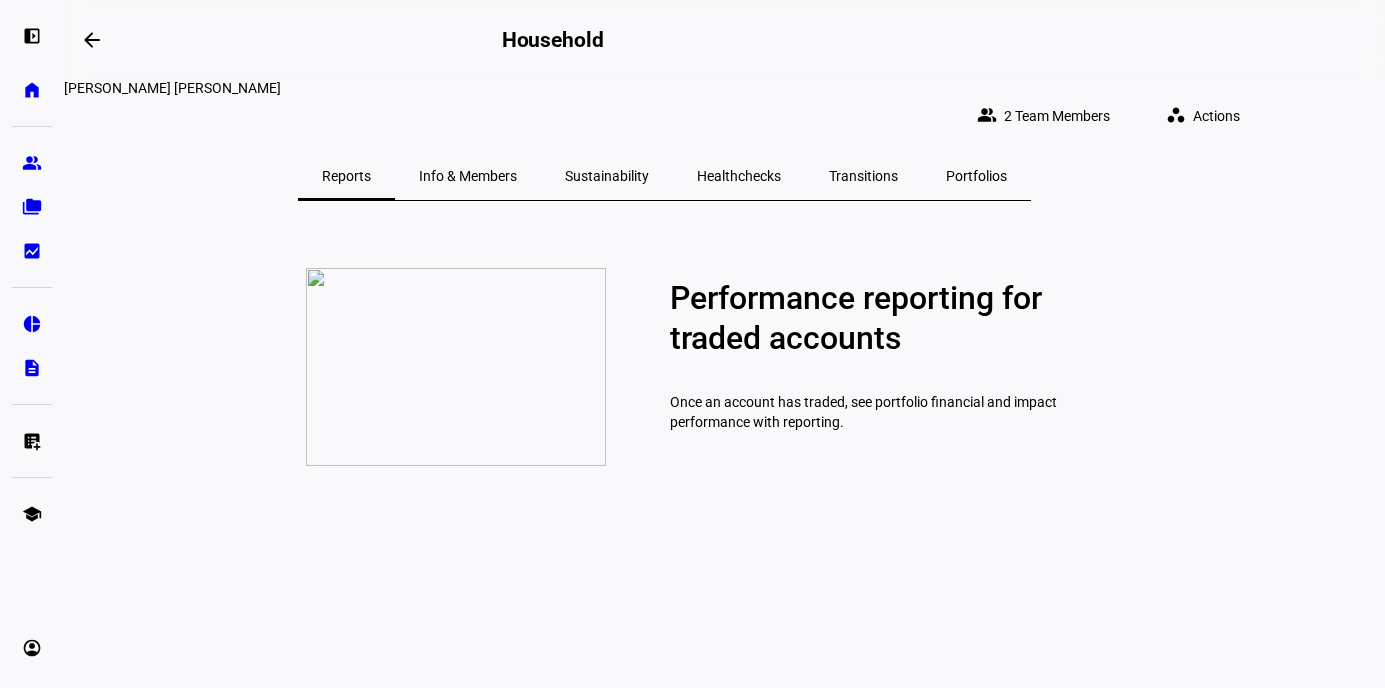 scroll, scrollTop: 0, scrollLeft: 0, axis: both 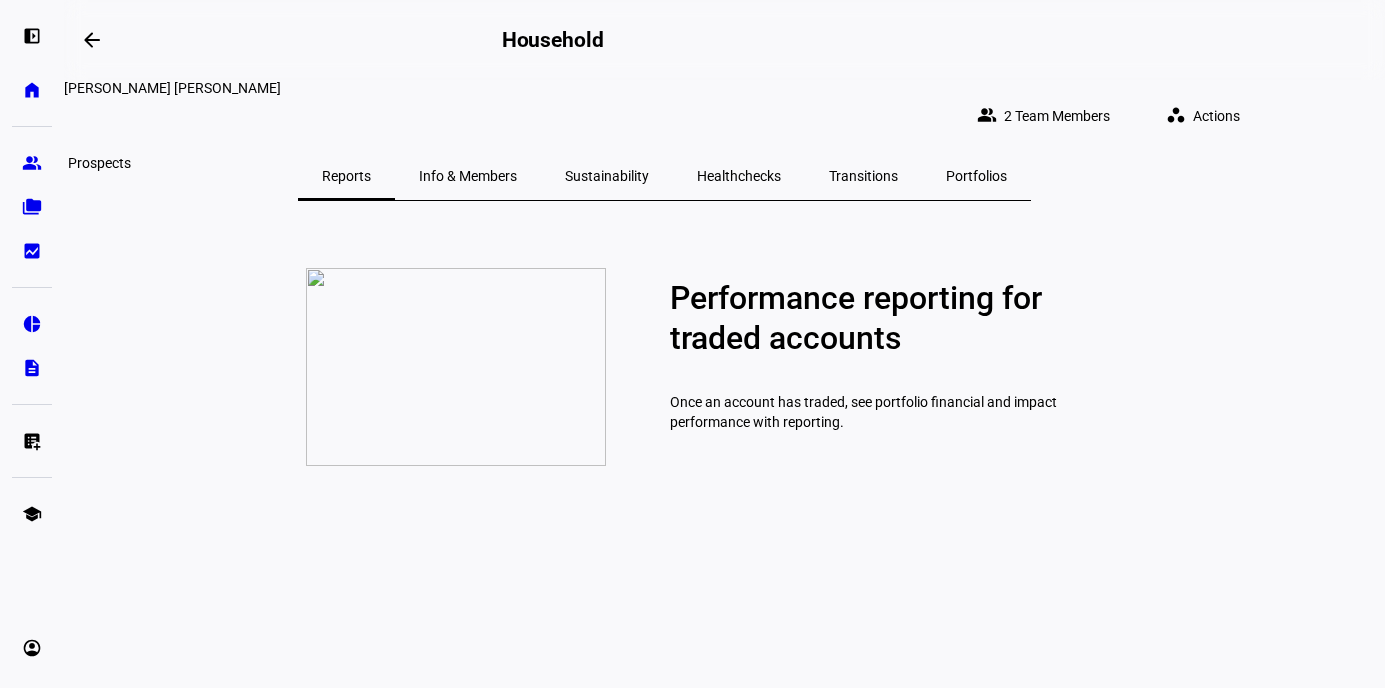 click on "group" at bounding box center (32, 163) 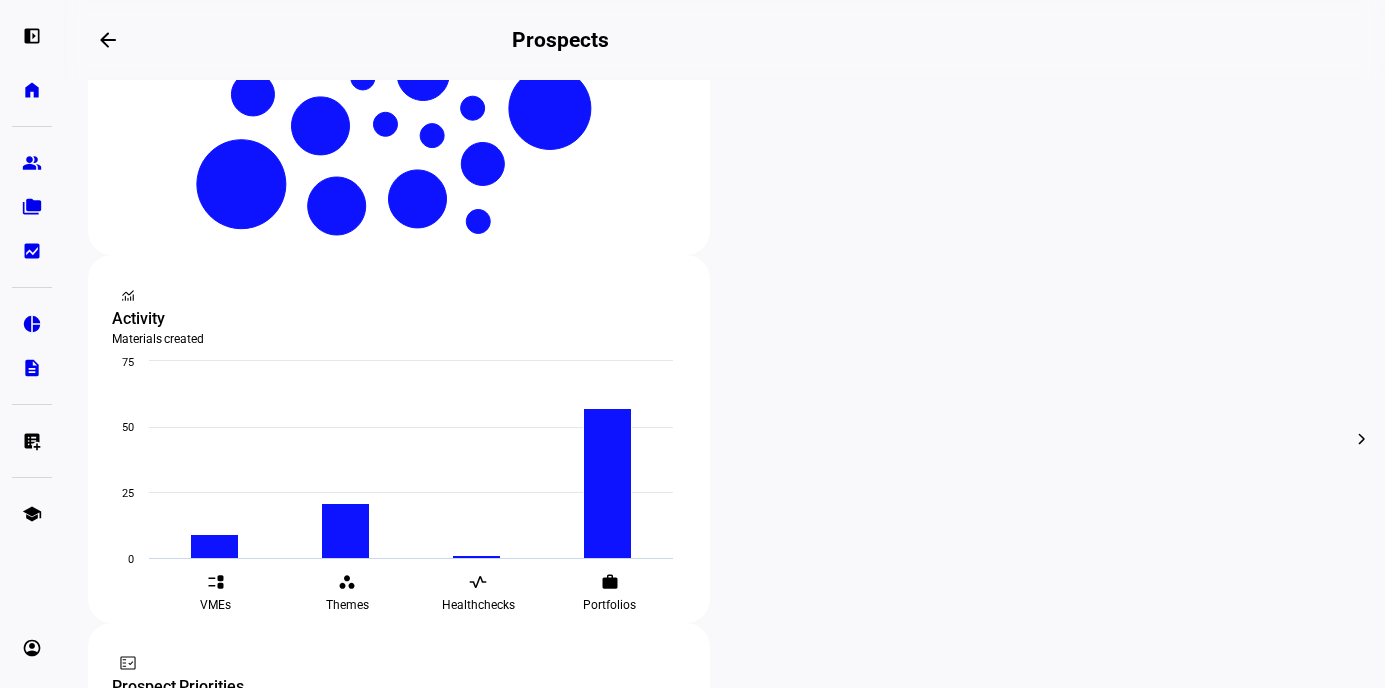 scroll, scrollTop: 531, scrollLeft: 0, axis: vertical 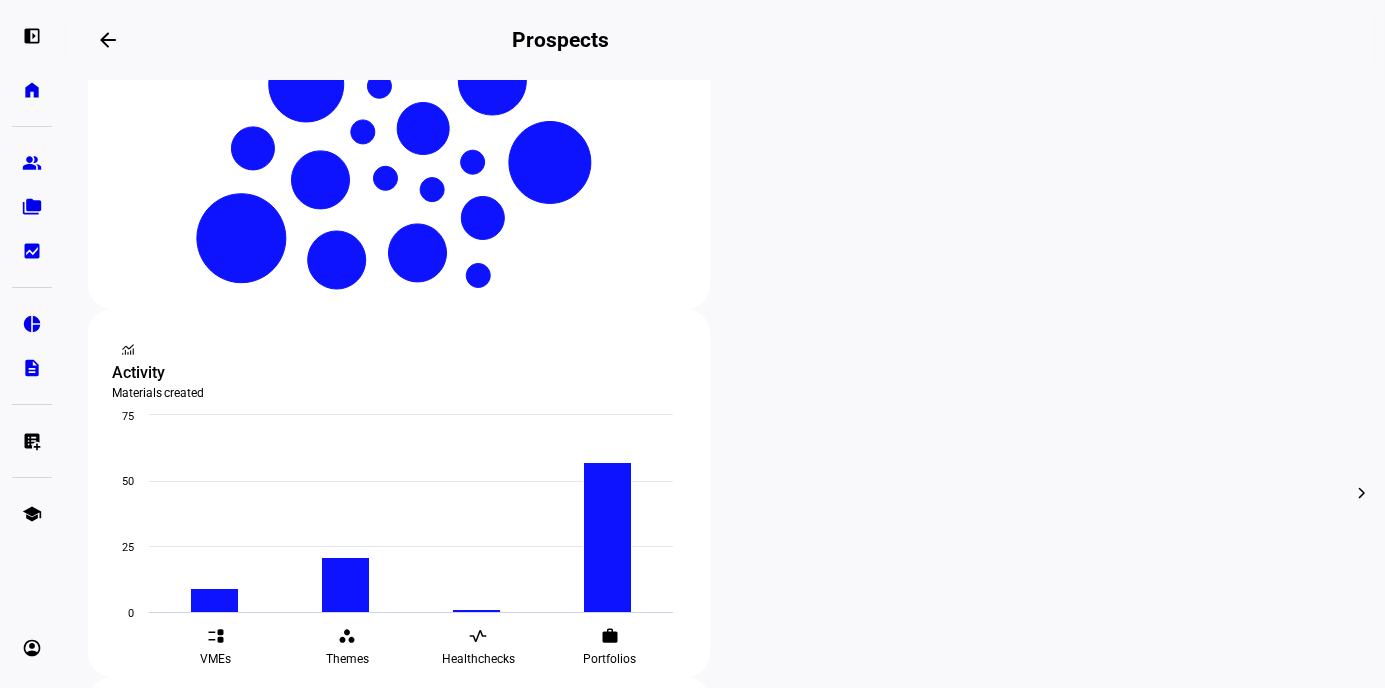click on "Submit Trade Request" 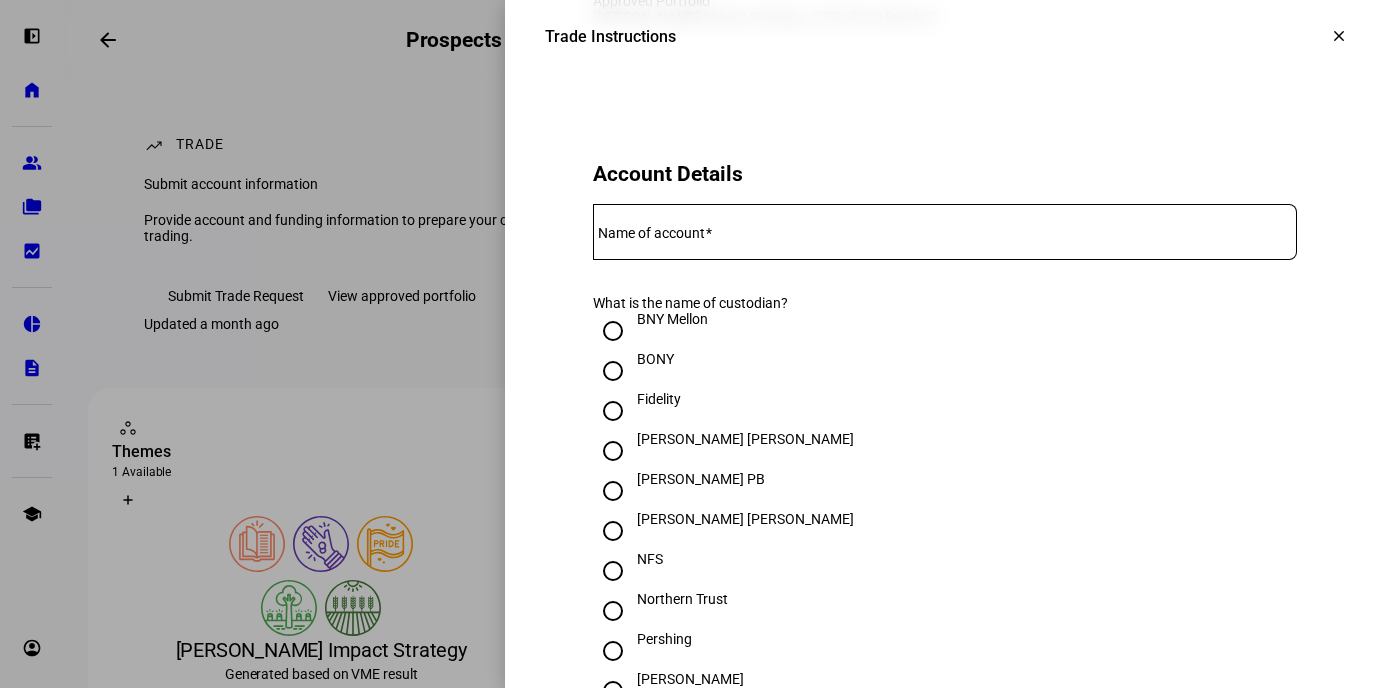 scroll, scrollTop: 328, scrollLeft: 0, axis: vertical 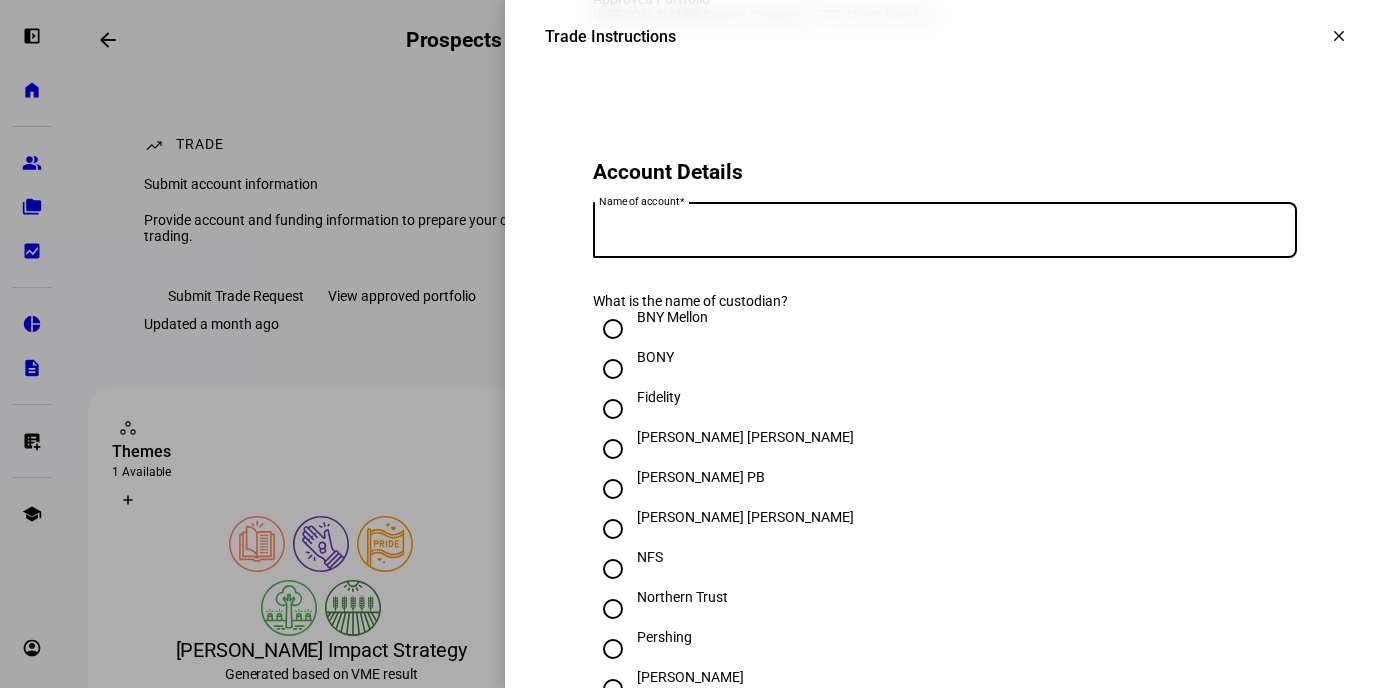 click on "Name of account" at bounding box center (945, 226) 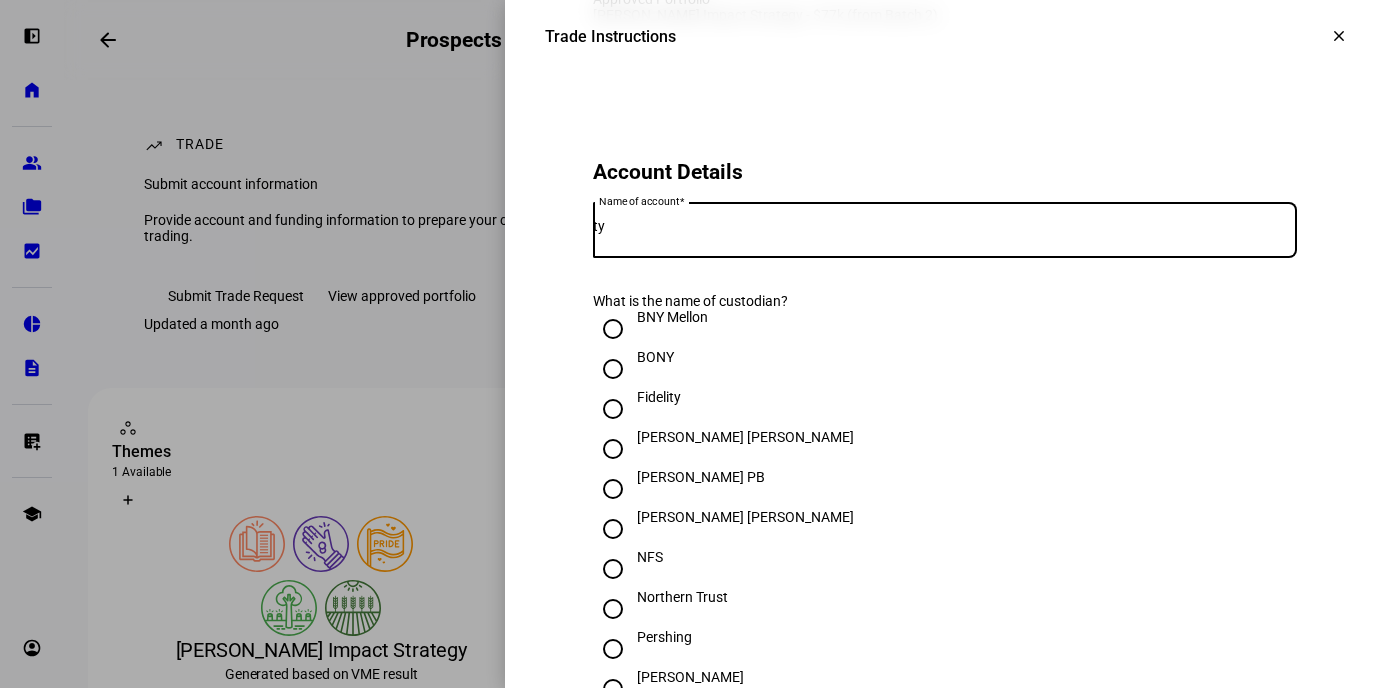 type on "t" 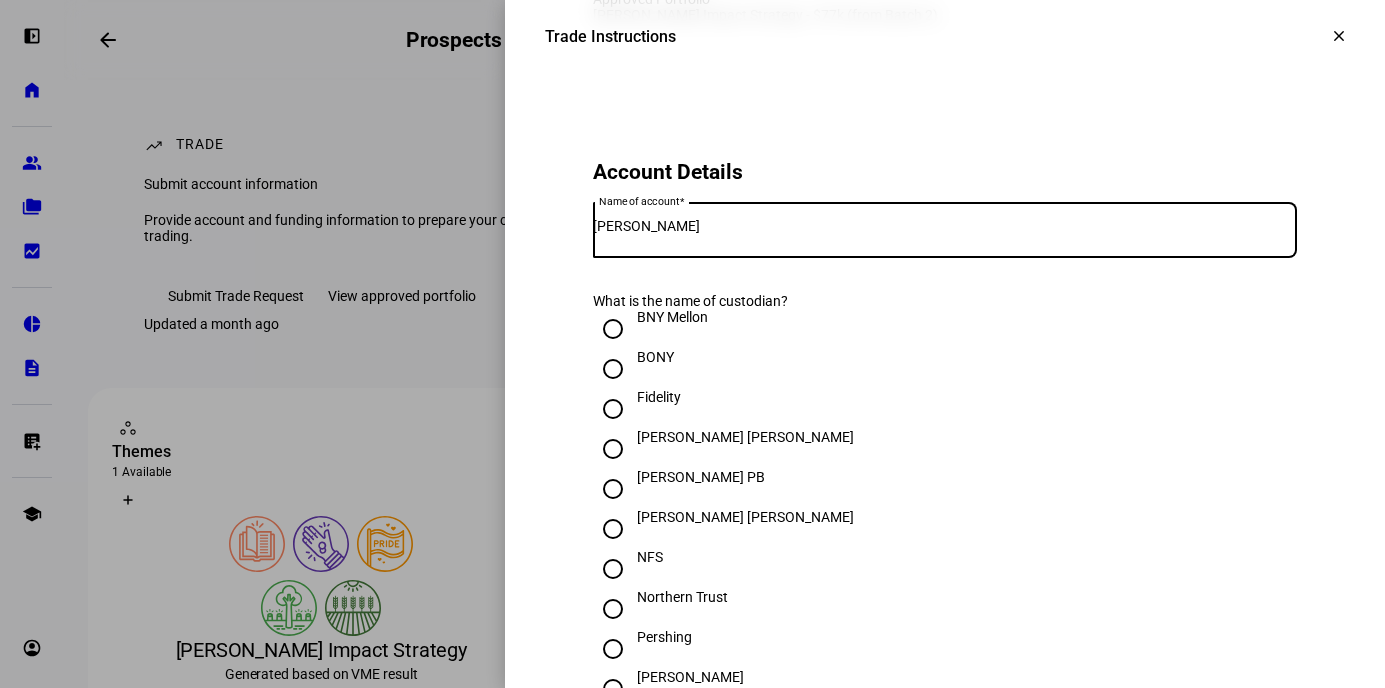click on "Fidelity" 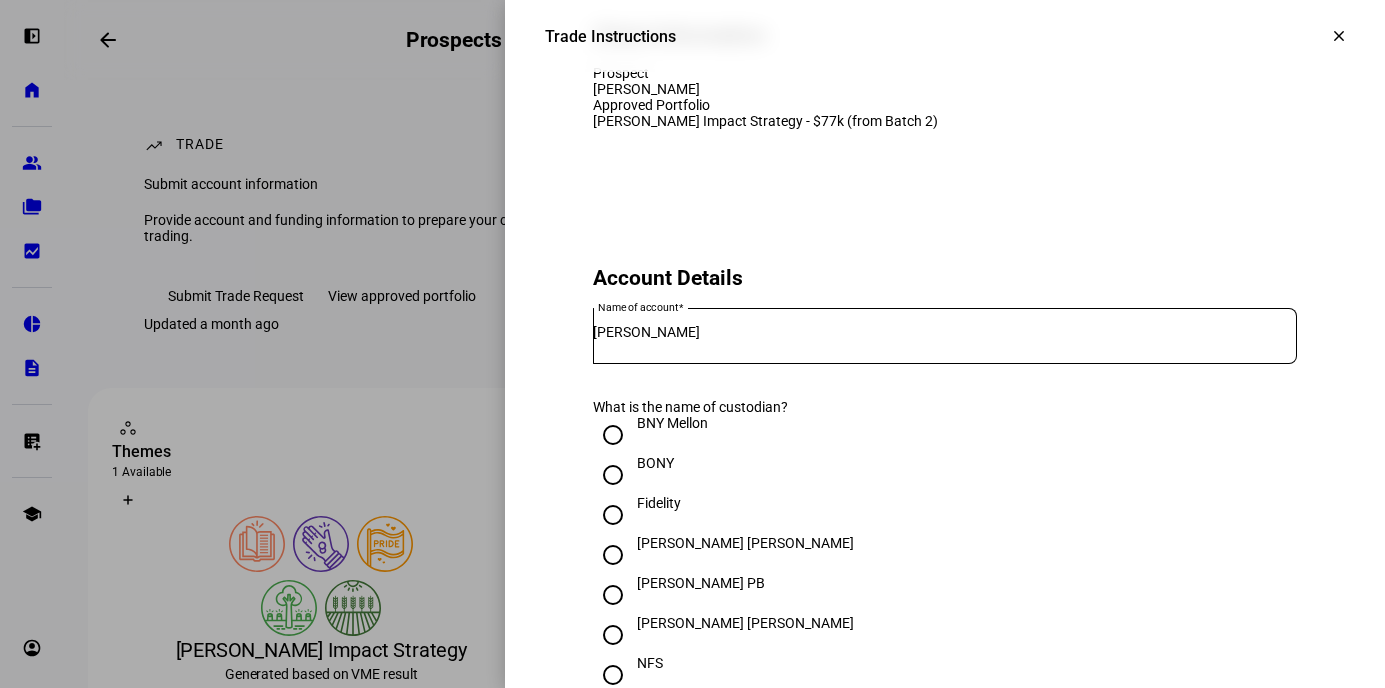 scroll, scrollTop: 126, scrollLeft: 0, axis: vertical 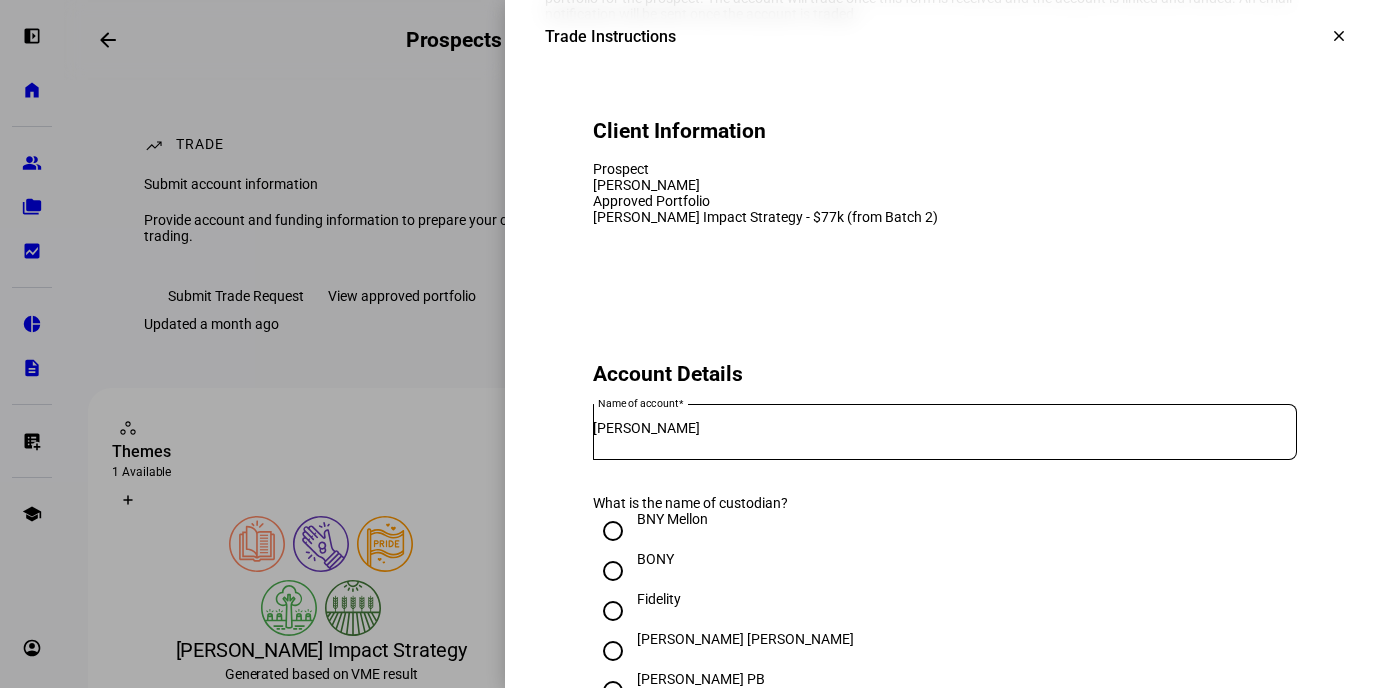 click on "[PERSON_NAME]" at bounding box center [945, 428] 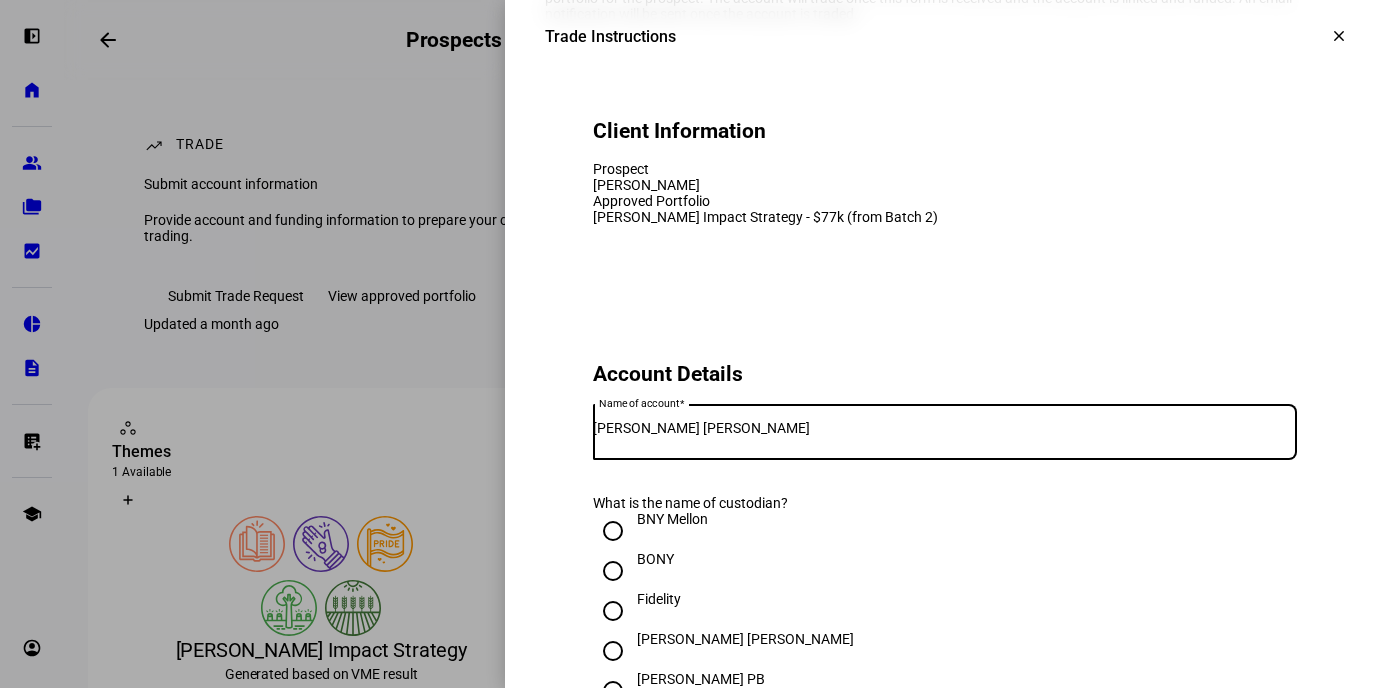 click on "[PERSON_NAME] [PERSON_NAME]" at bounding box center (945, 428) 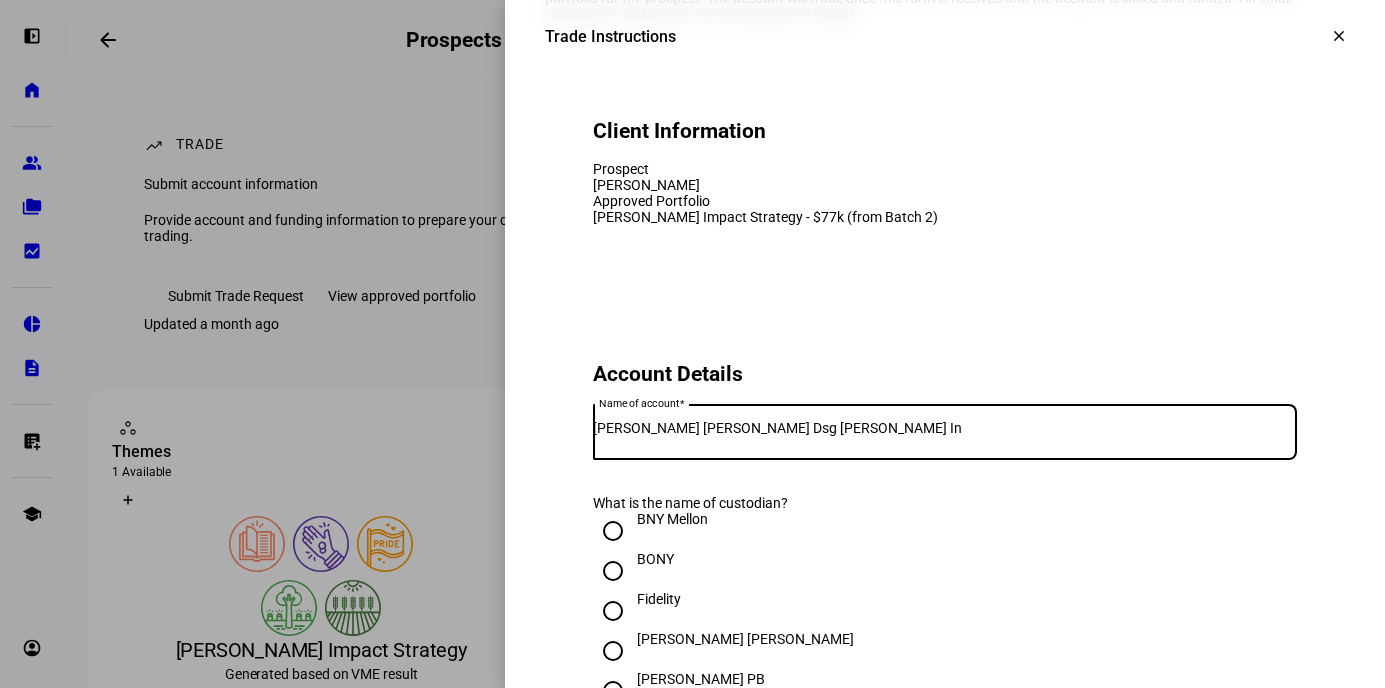 type on "[PERSON_NAME] [PERSON_NAME] Dsg [PERSON_NAME] In" 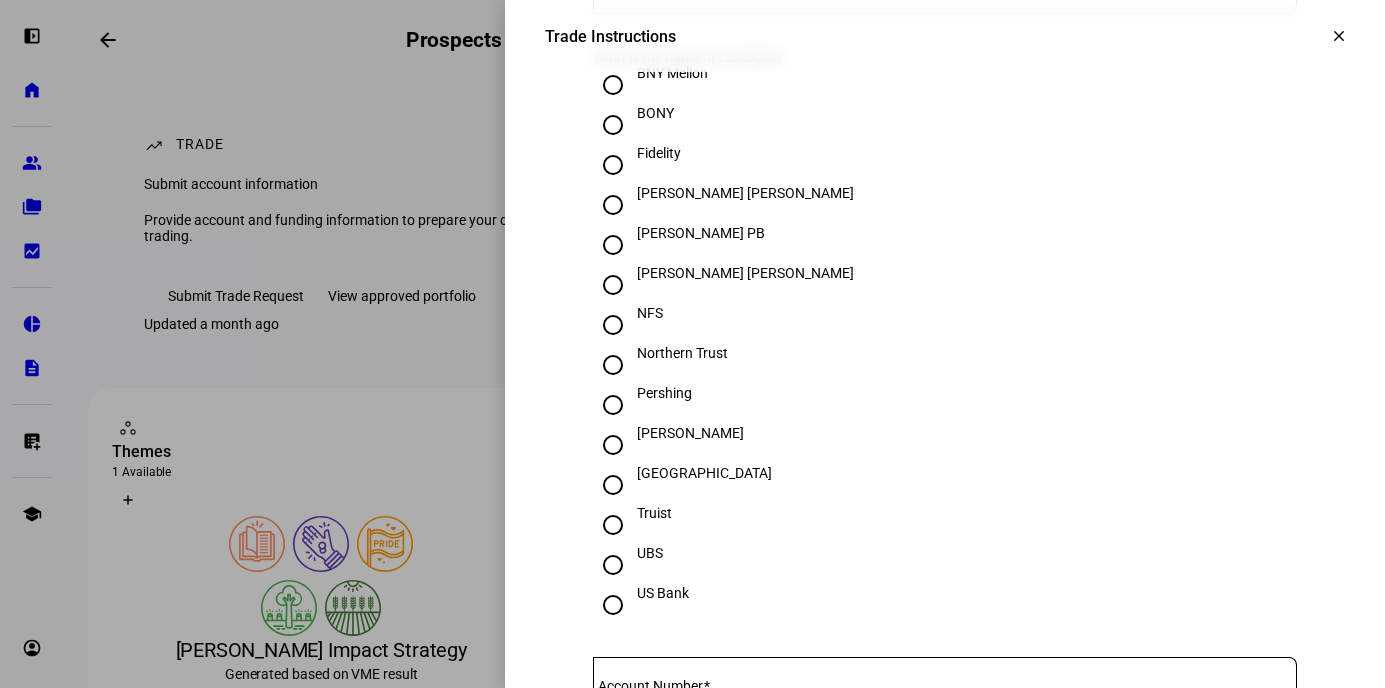 scroll, scrollTop: 574, scrollLeft: 0, axis: vertical 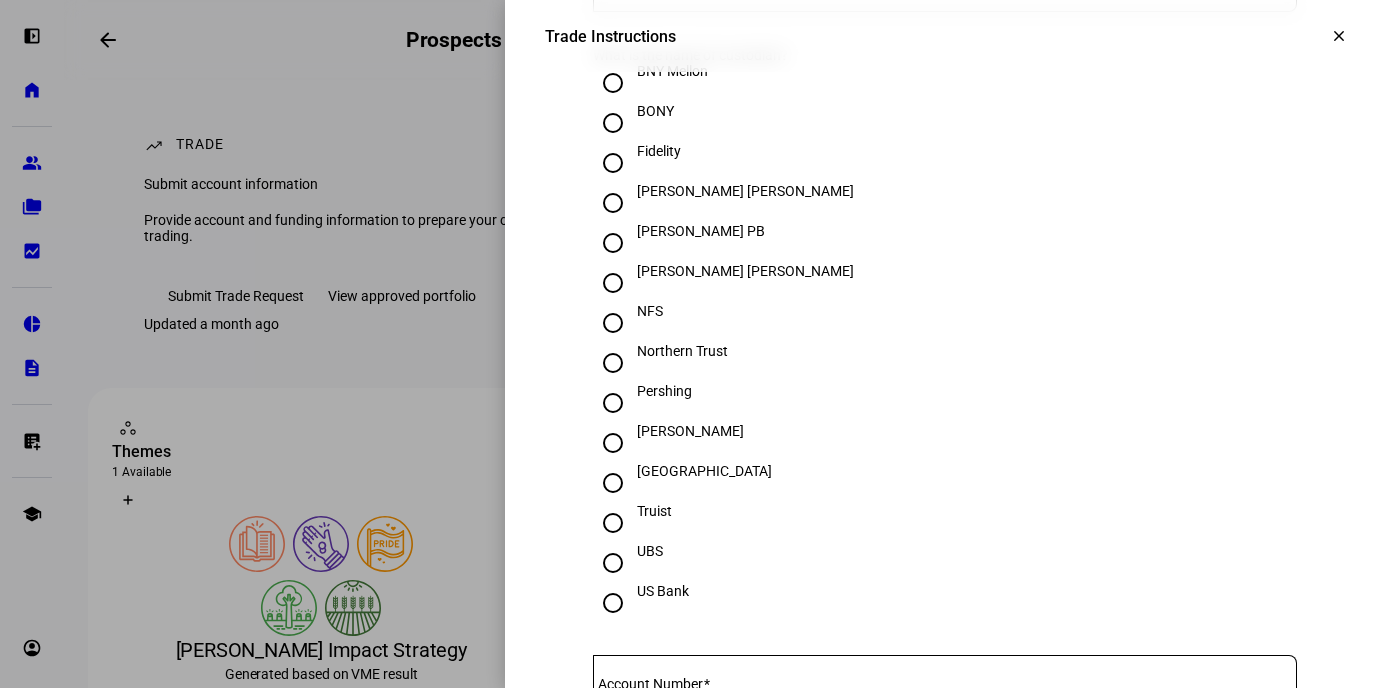 click on "[PERSON_NAME]" at bounding box center [690, 431] 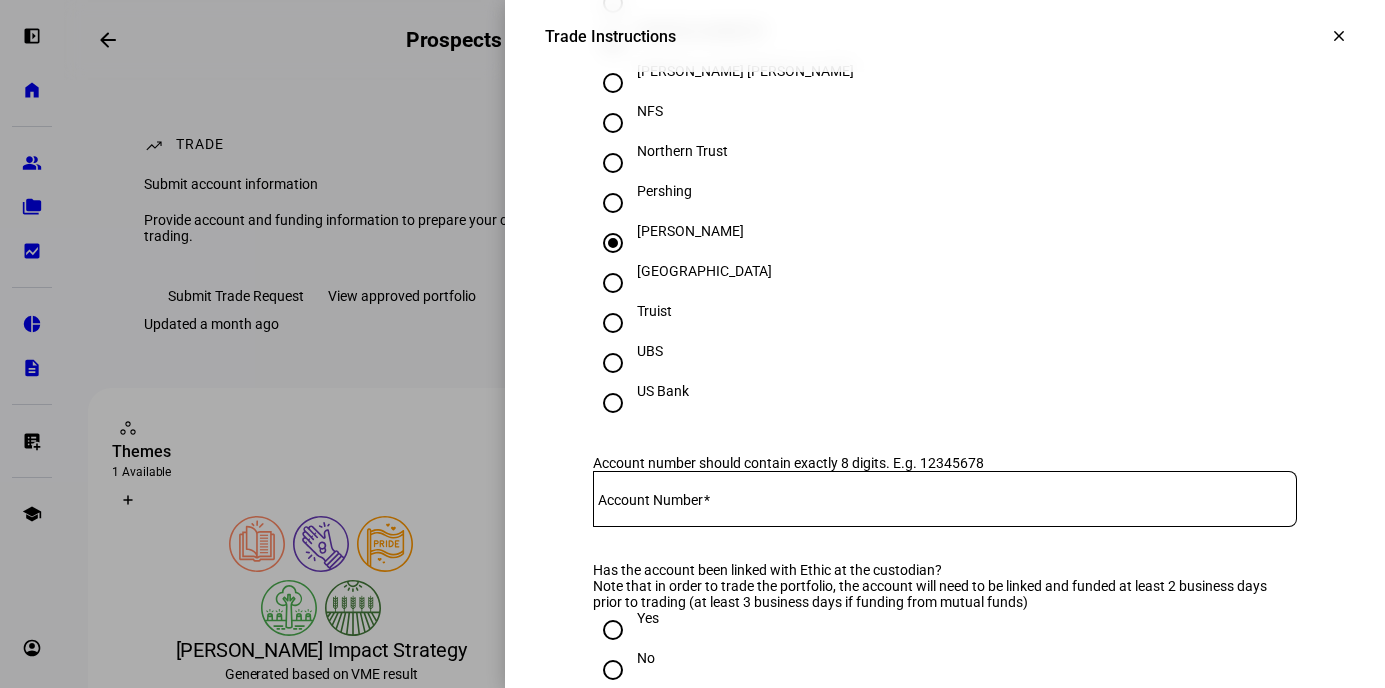 scroll, scrollTop: 778, scrollLeft: 0, axis: vertical 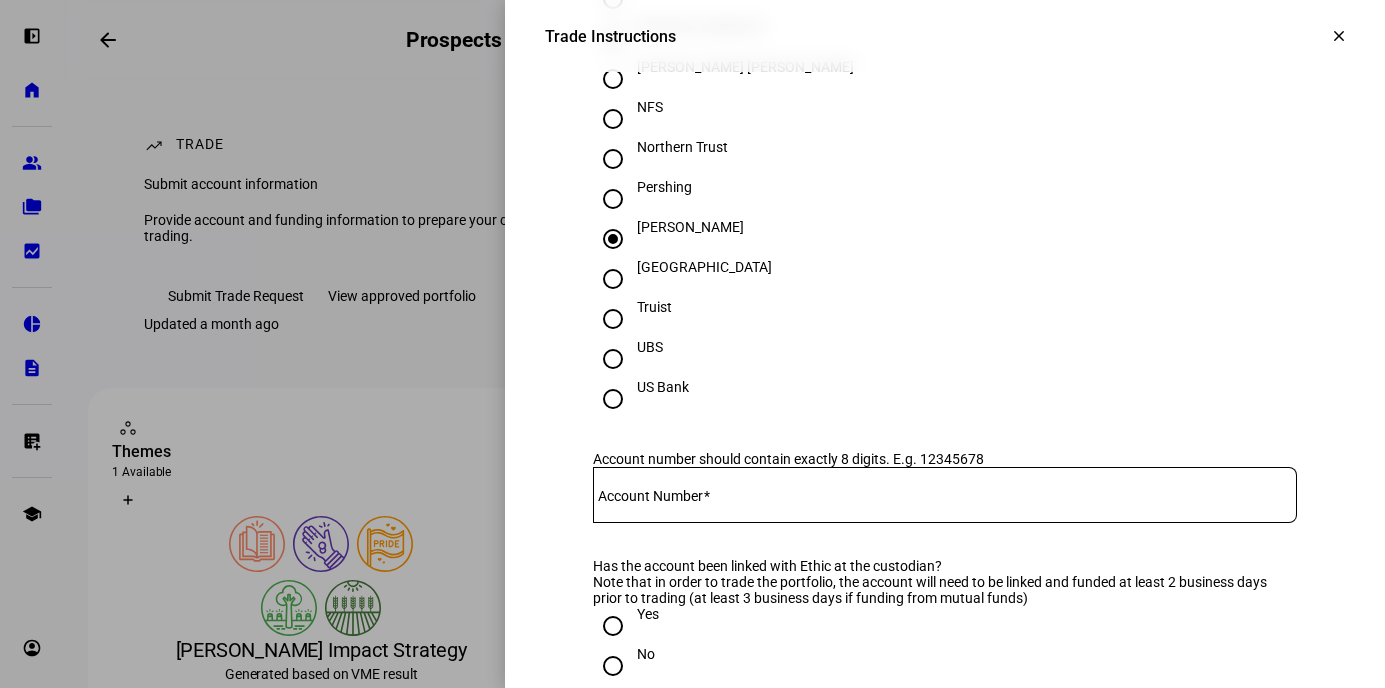click on "Account Number" at bounding box center [945, 491] 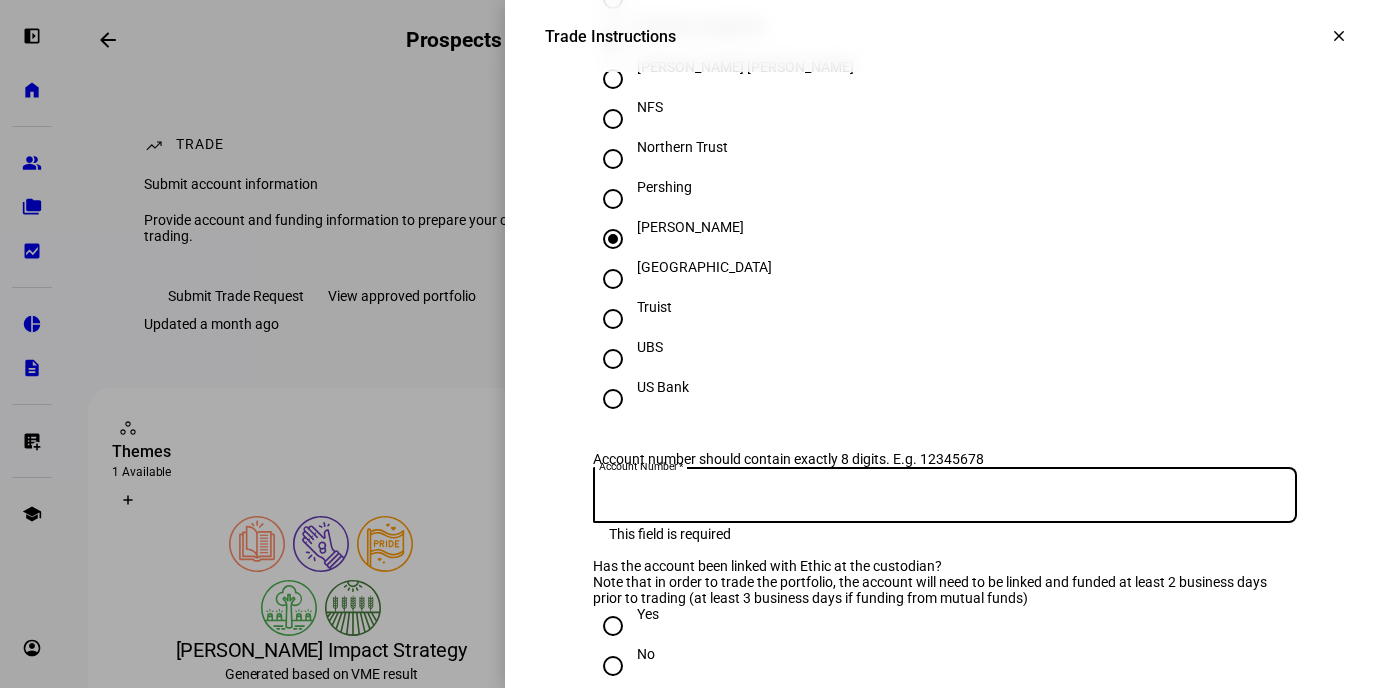 paste on "8025-7373" 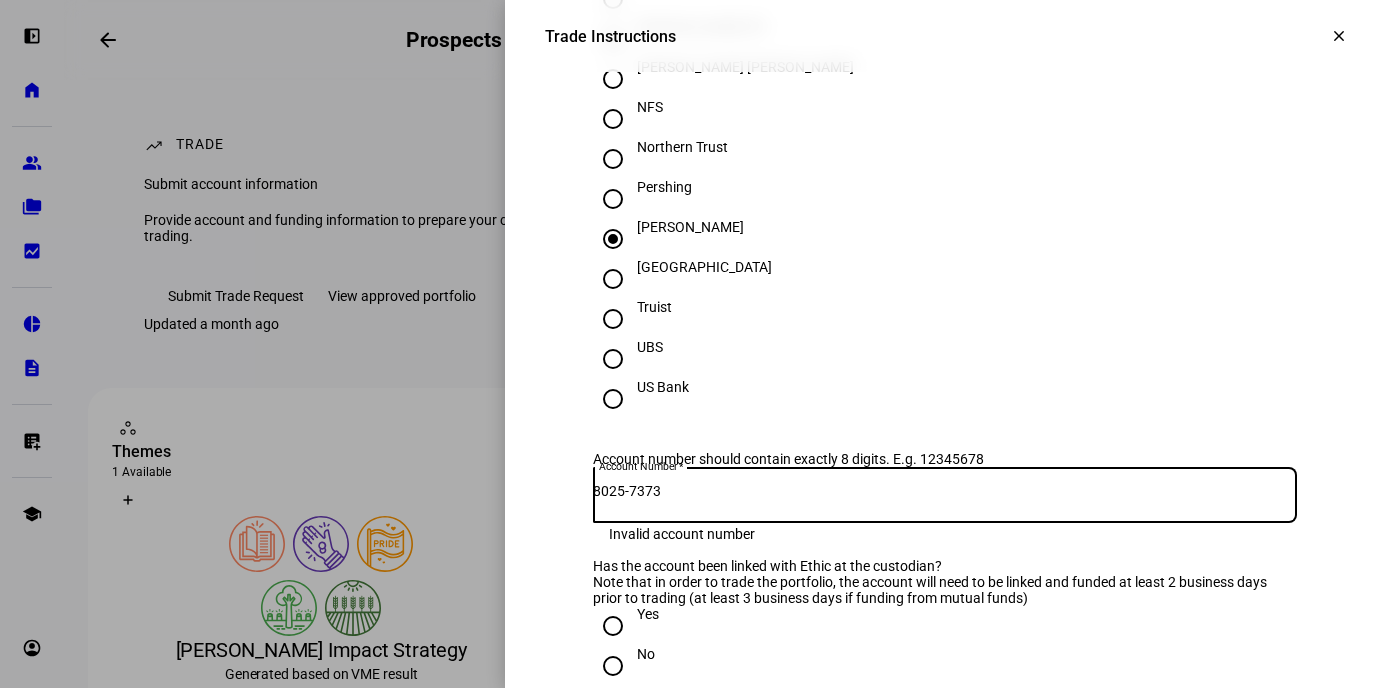 type on "8025-7373" 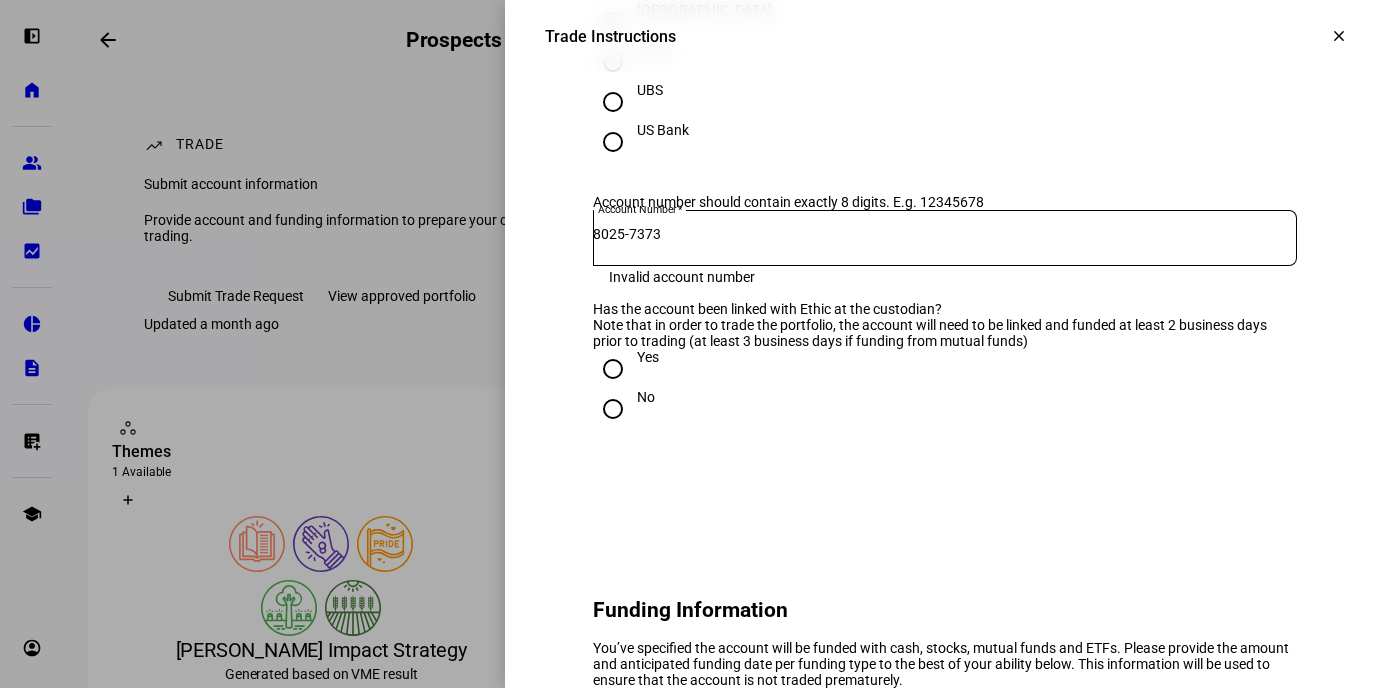 scroll, scrollTop: 1035, scrollLeft: 0, axis: vertical 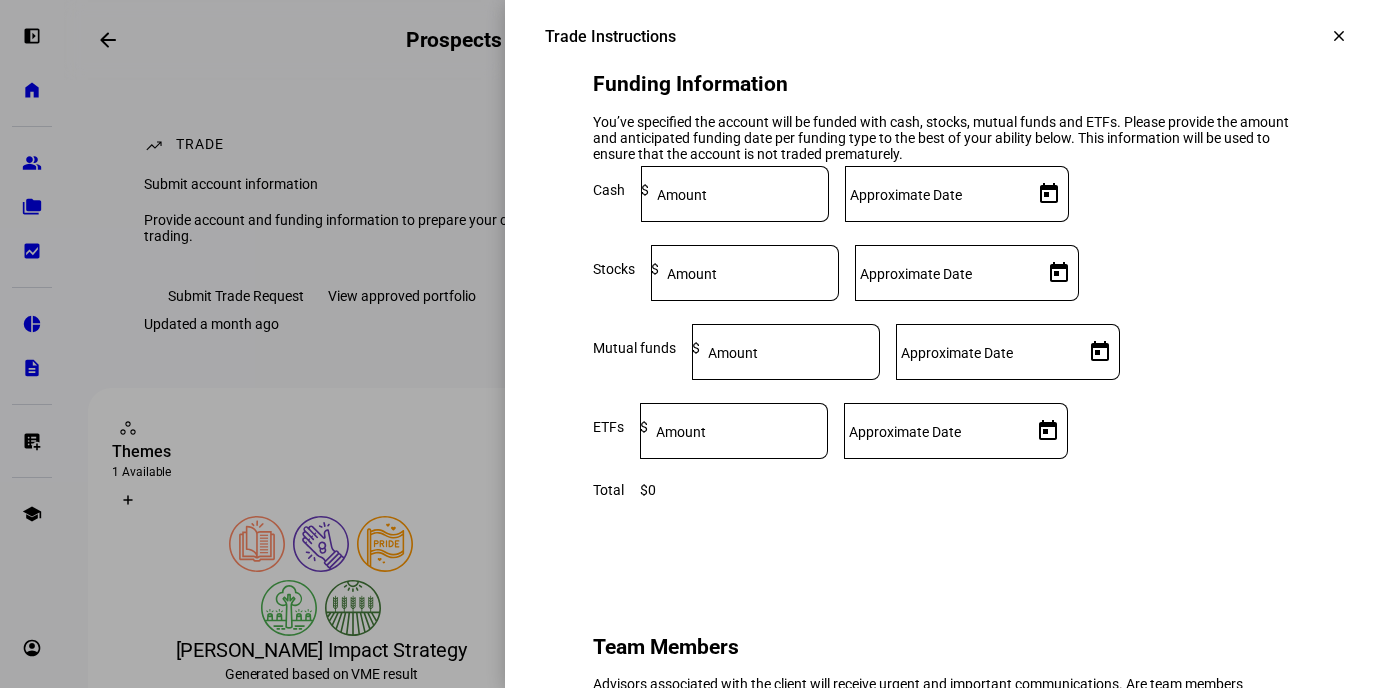 click on "Amount" at bounding box center [682, 195] 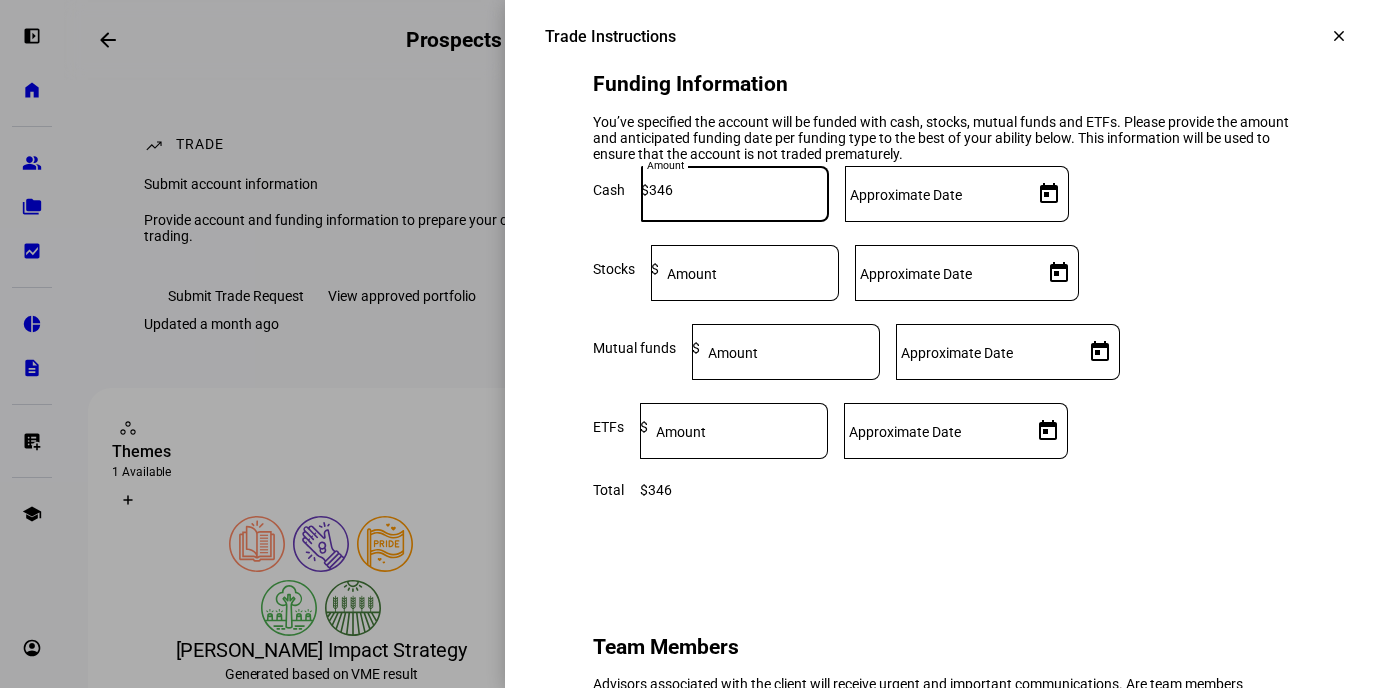 type on "3,460" 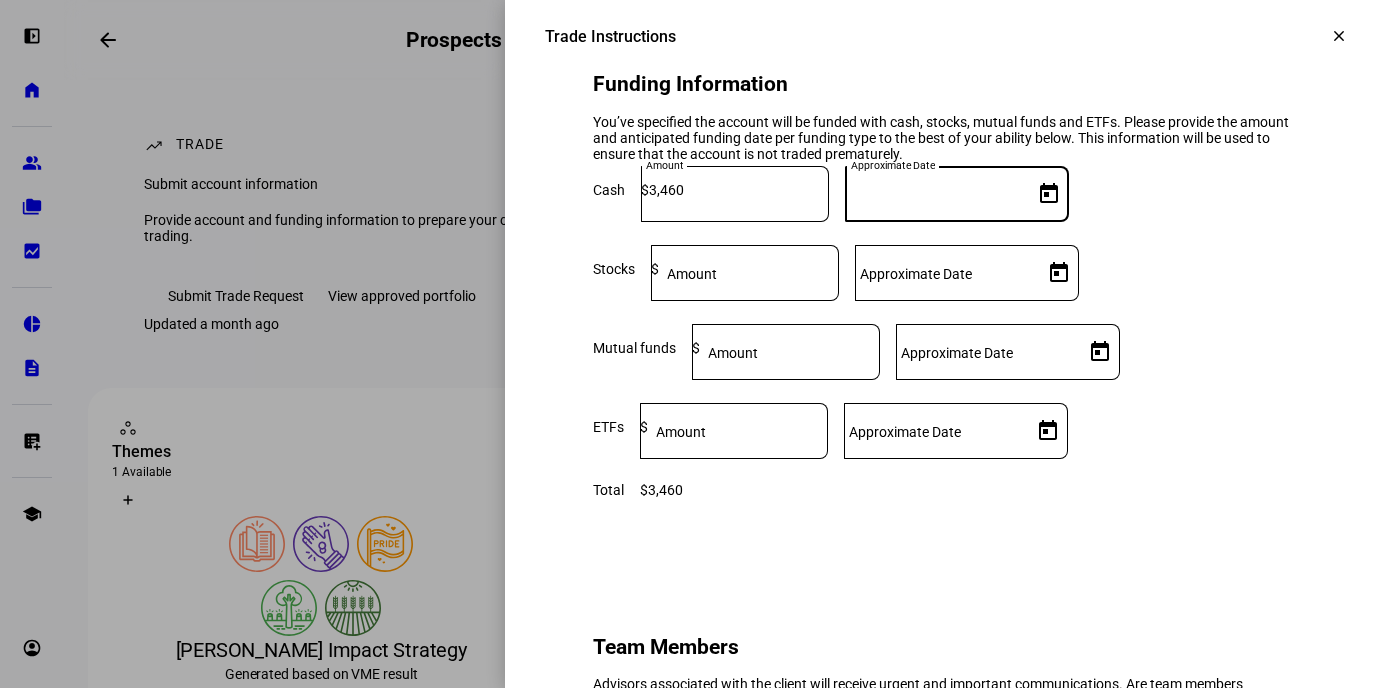 click on "Approximate Date" at bounding box center [935, 190] 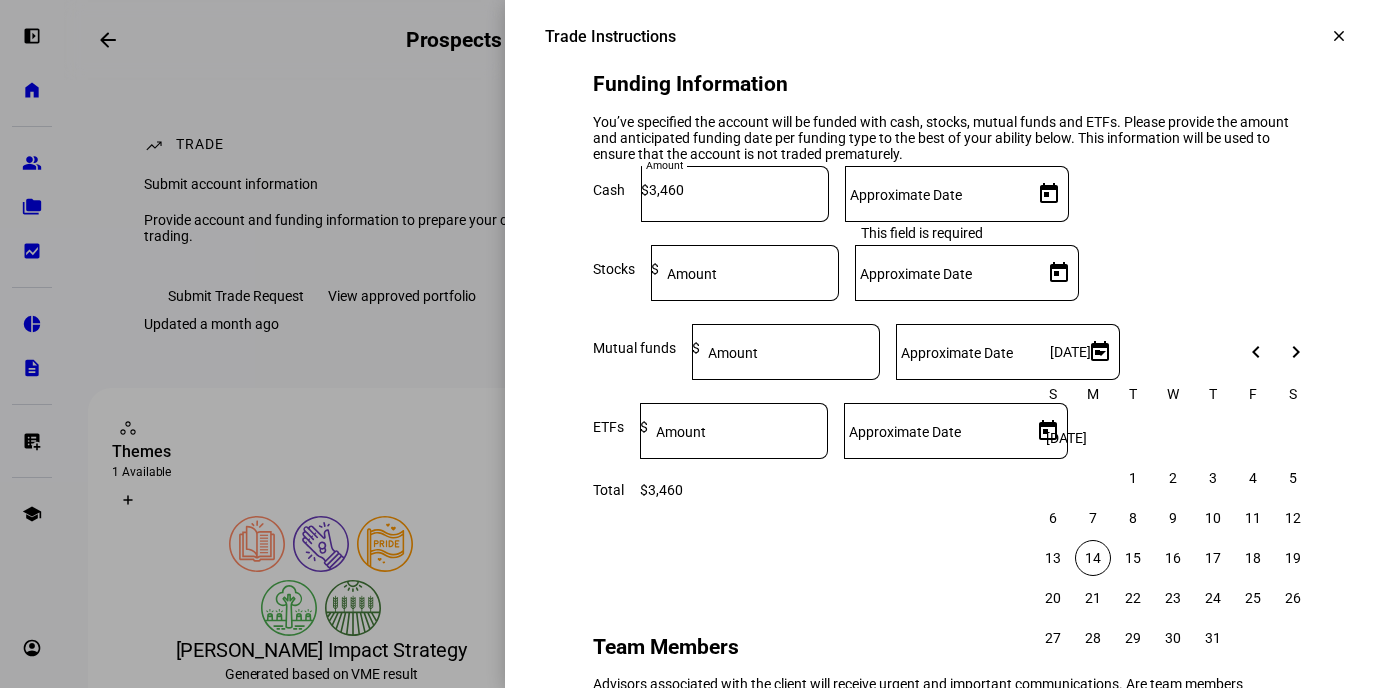 click on "14" at bounding box center [1093, 558] 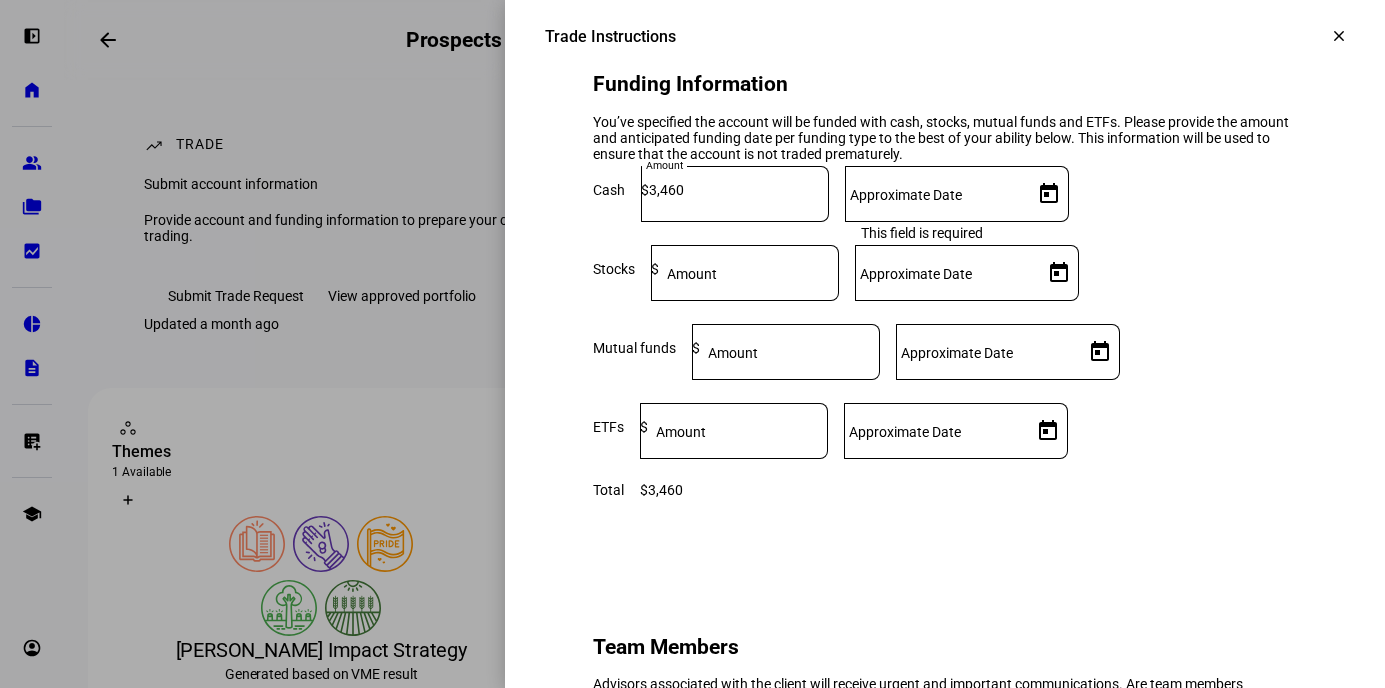 type on "[DATE]" 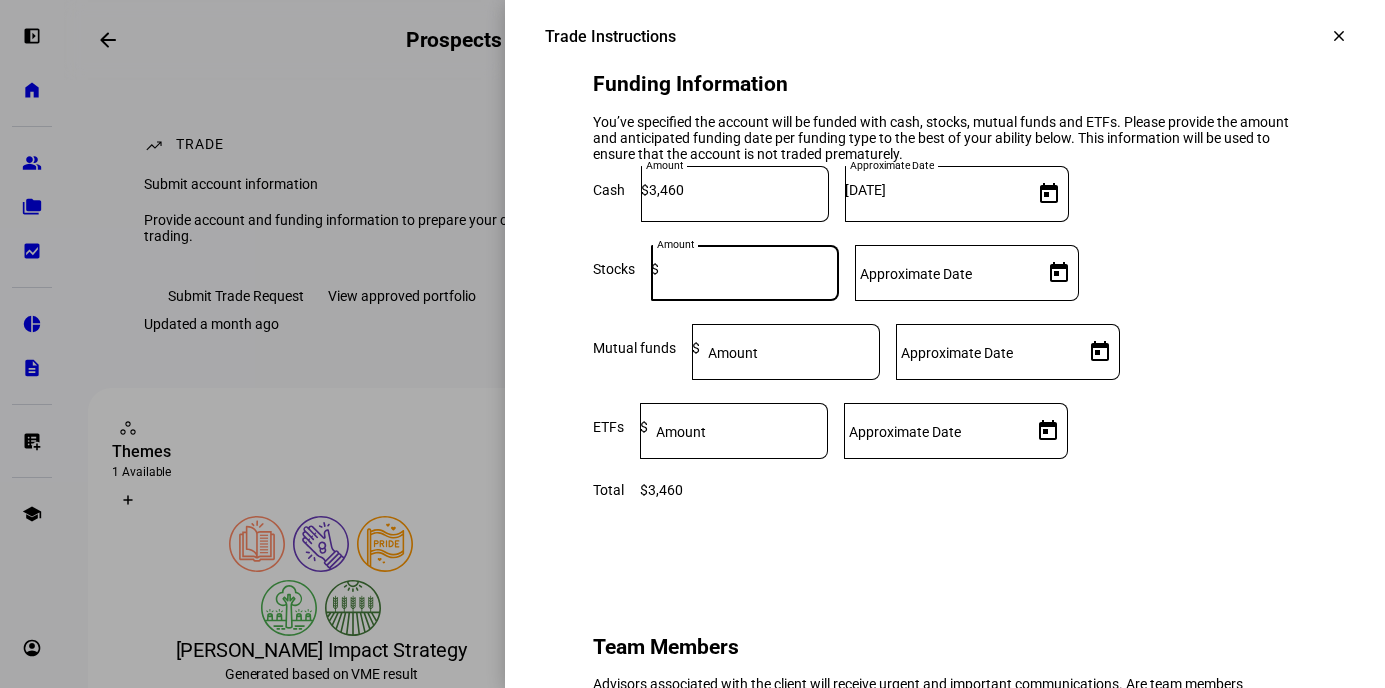 click at bounding box center [749, 269] 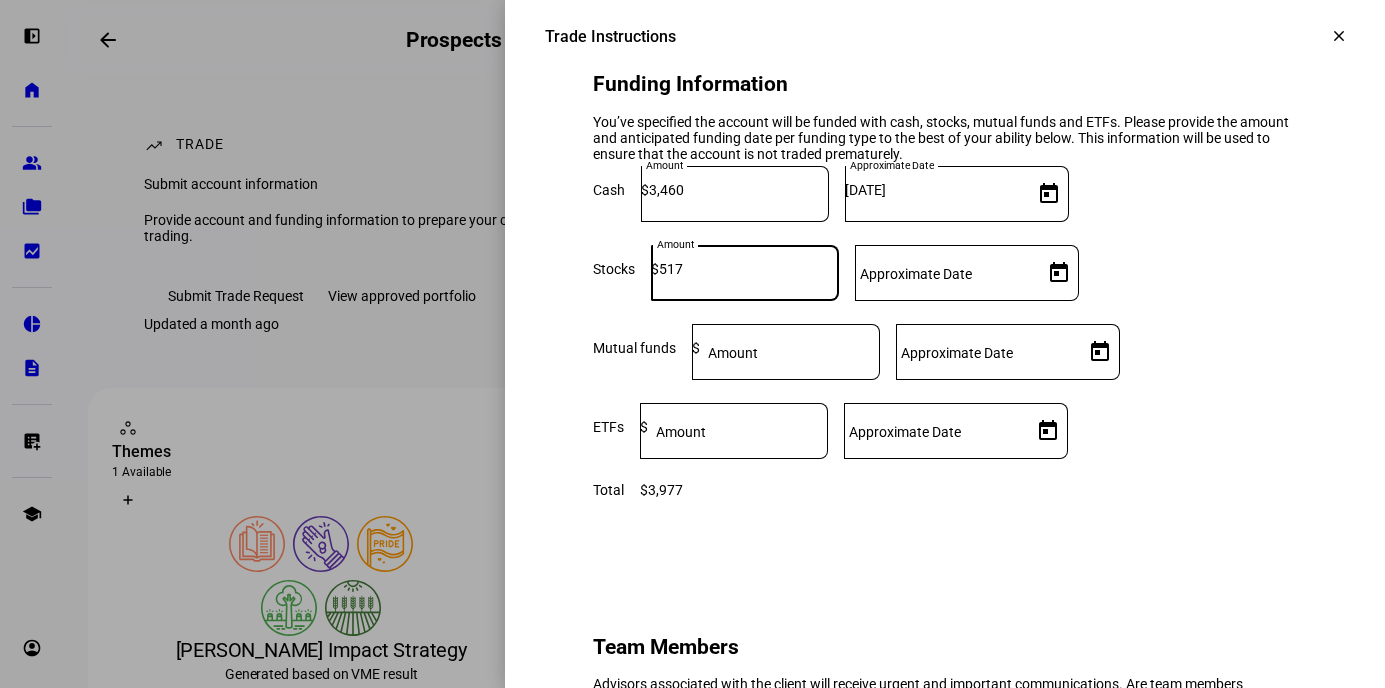 type on "517" 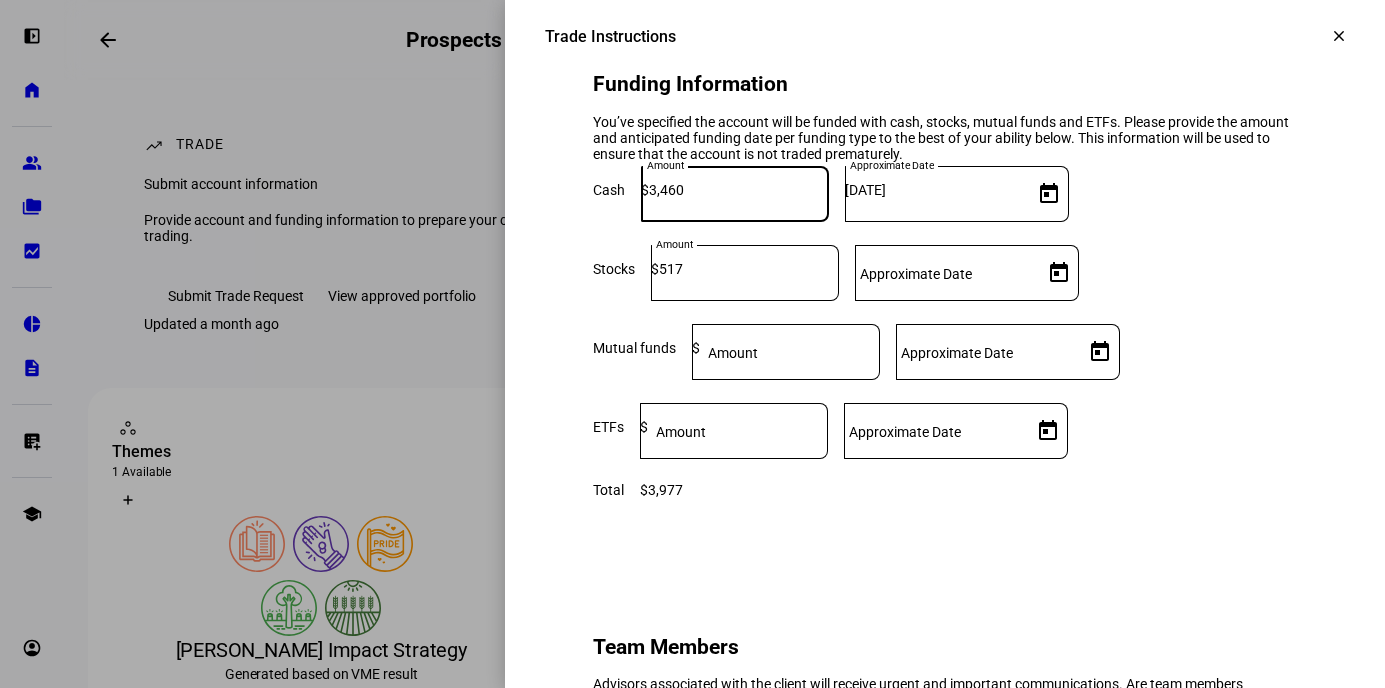 click on "3,460" at bounding box center [739, 190] 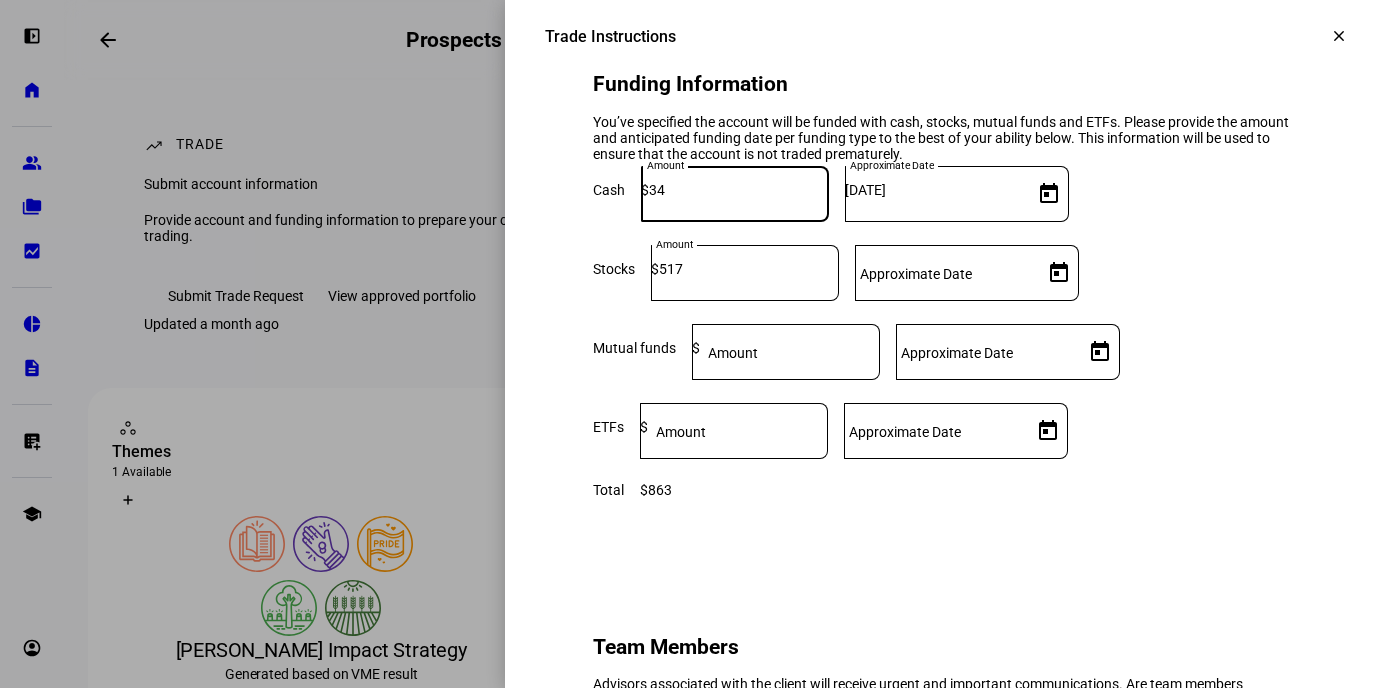 type on "3" 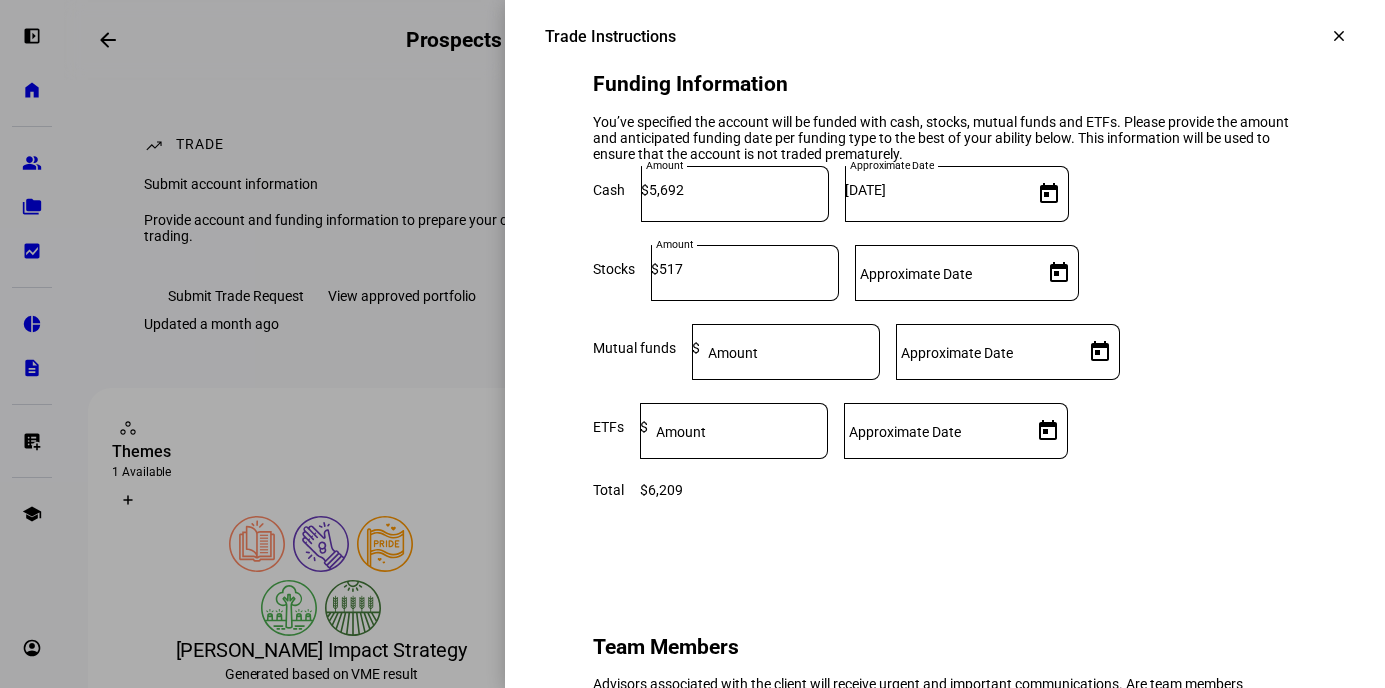 click on "You’ve specified the account will be funded with cash,  stocks,  mutual funds and  ETFs. Please provide the amount and anticipated funding date per funding type to the best of your ability below. This information will be used to ensure that the account is not traded prematurely." 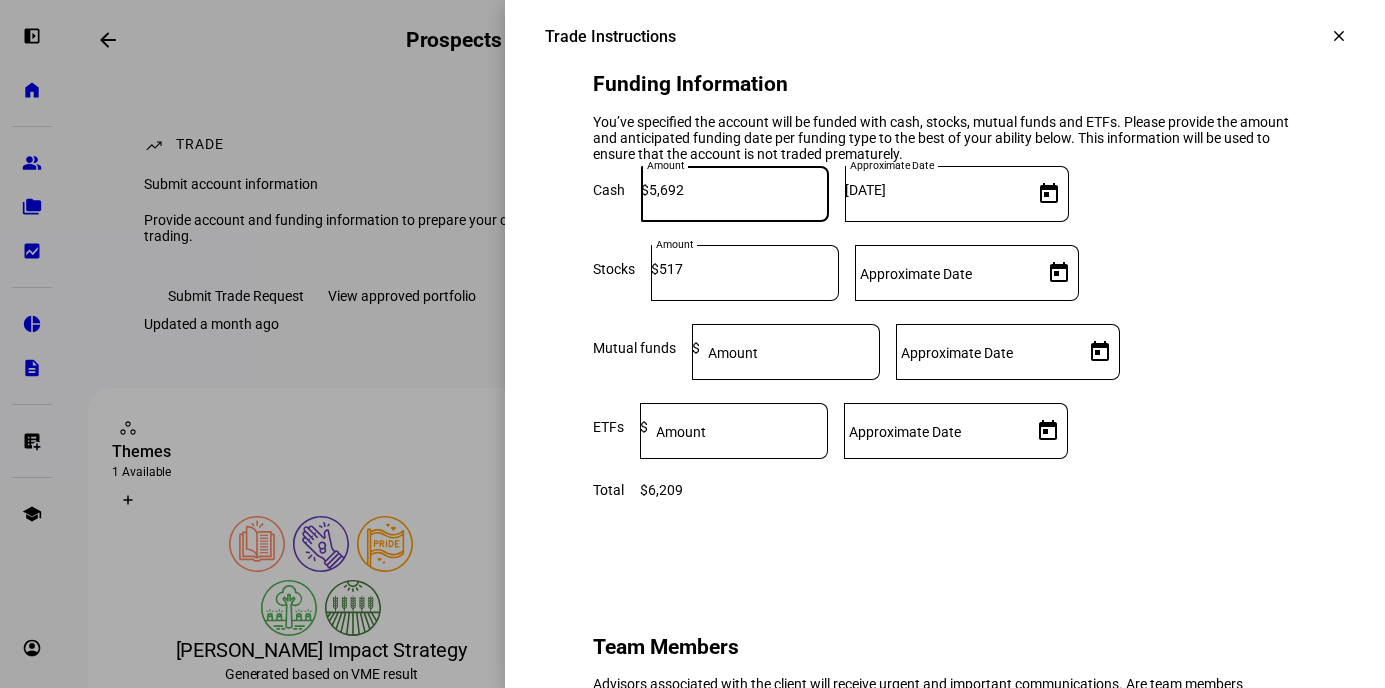 click on "5,692" at bounding box center (739, 190) 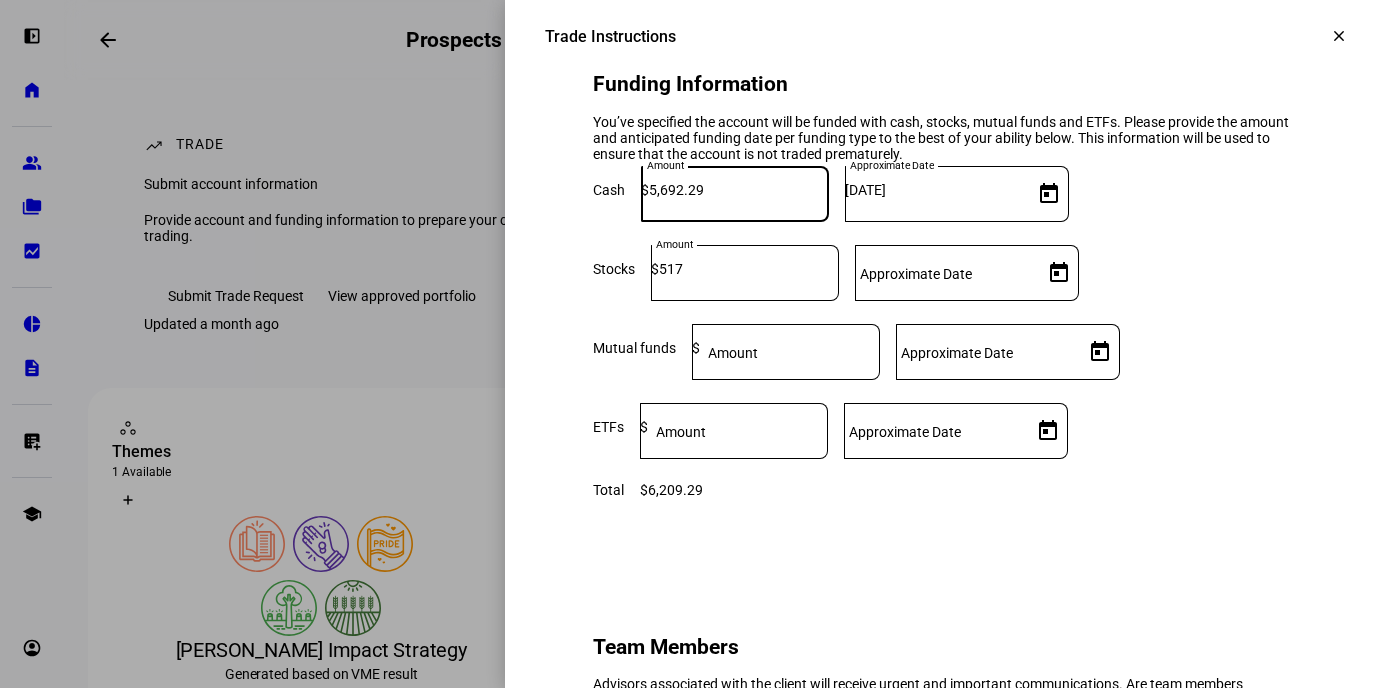type on "5,692.29" 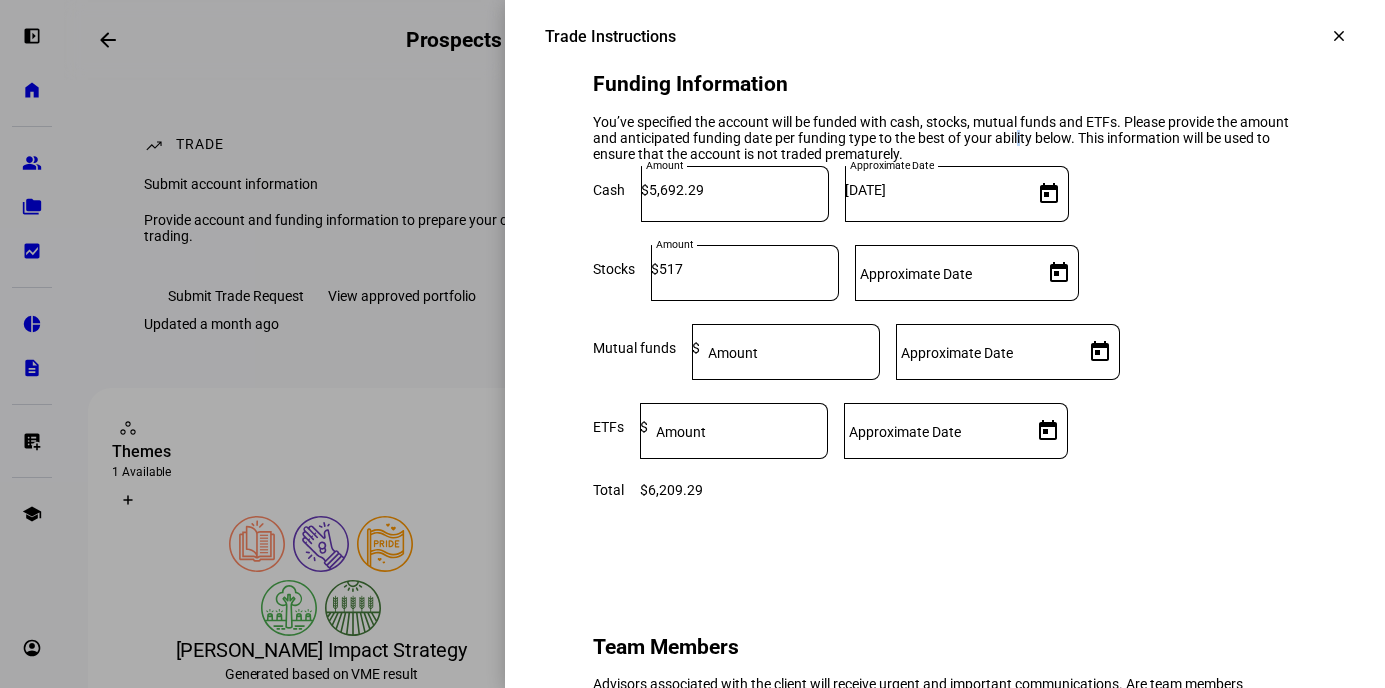 click on "You’ve specified the account will be funded with cash,  stocks,  mutual funds and  ETFs. Please provide the amount and anticipated funding date per funding type to the best of your ability below. This information will be used to ensure that the account is not traded prematurely." 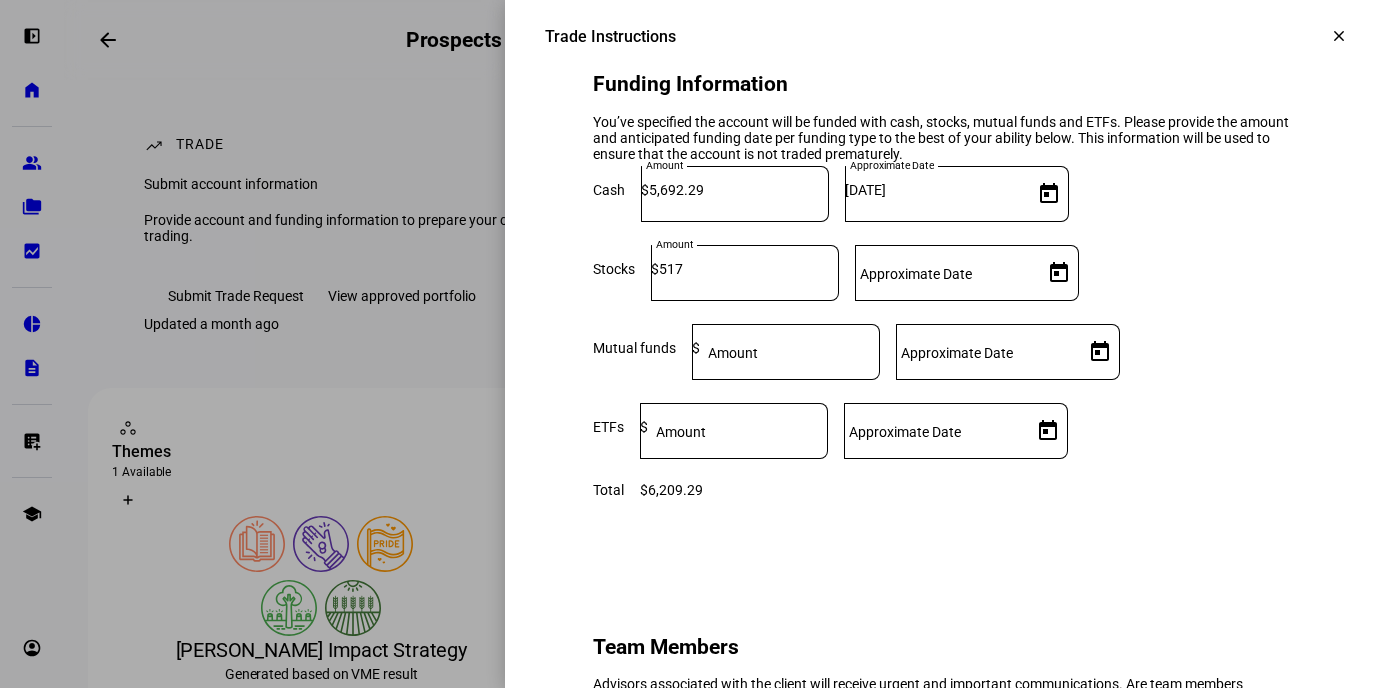 click on "517" at bounding box center (749, 269) 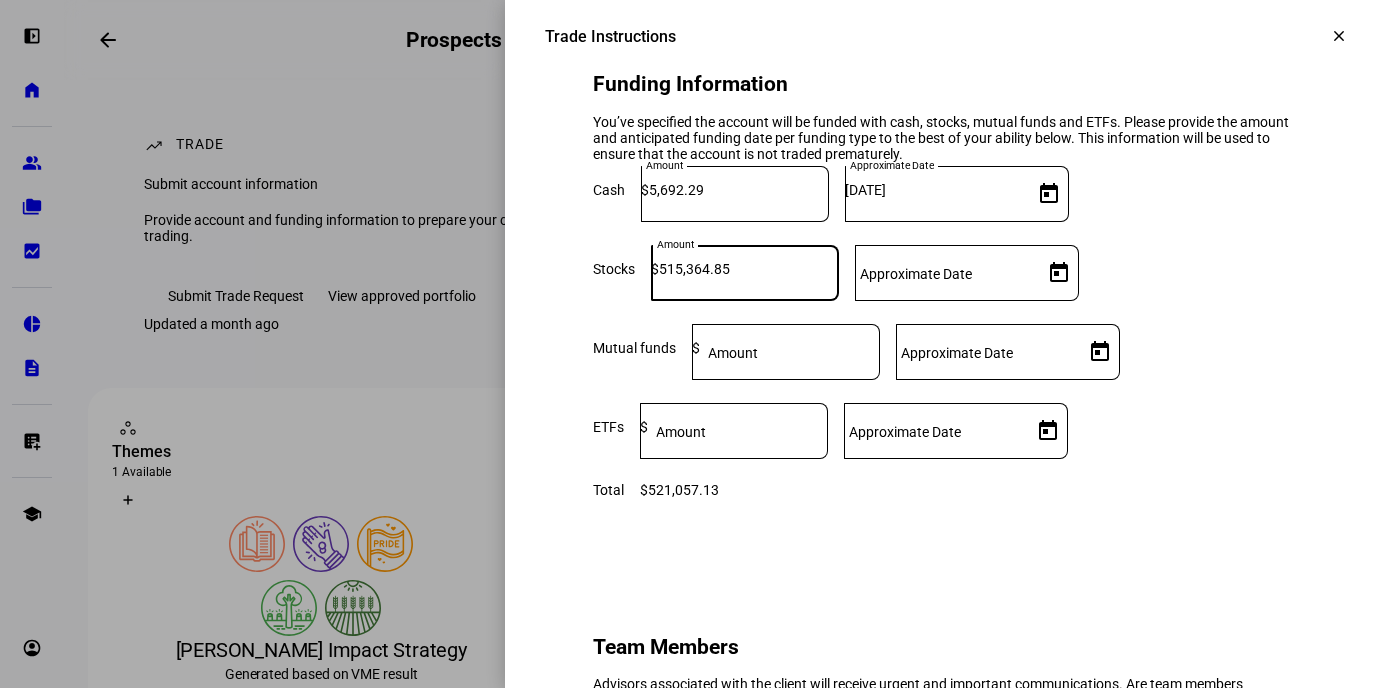 type on "515,364.85" 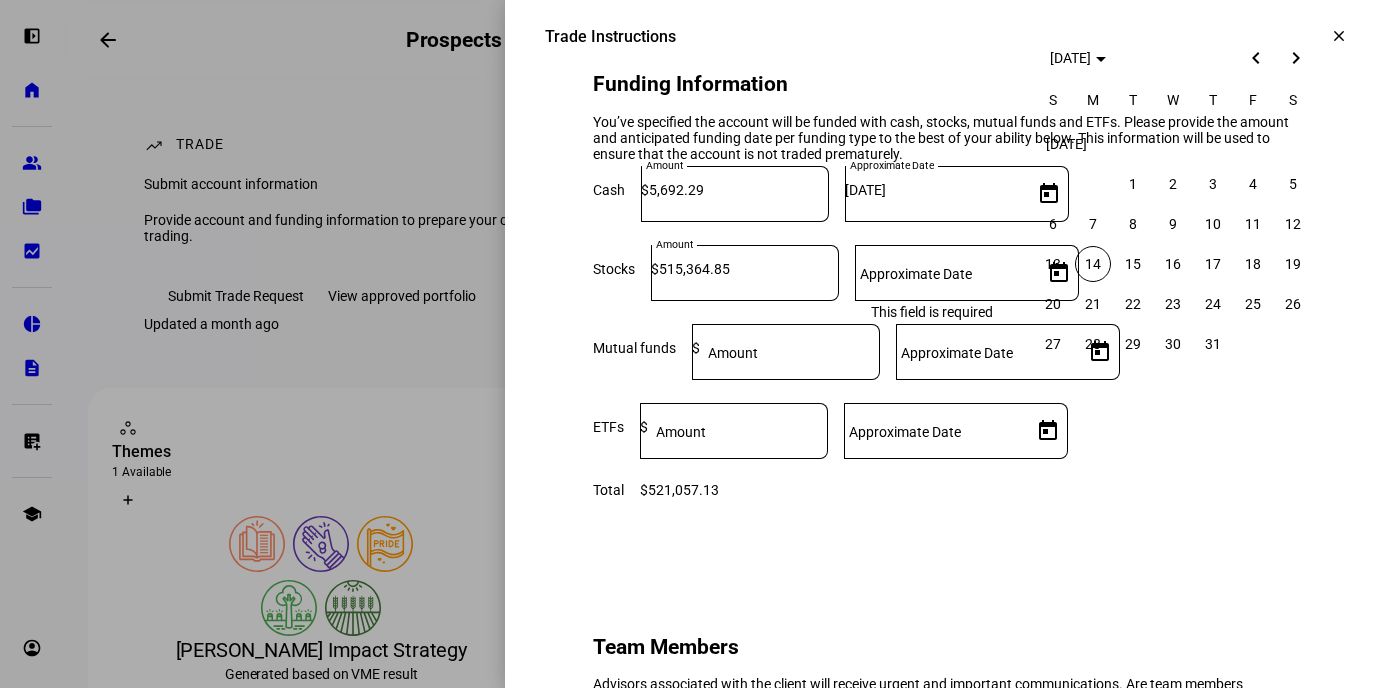 click on "14" at bounding box center (1093, 264) 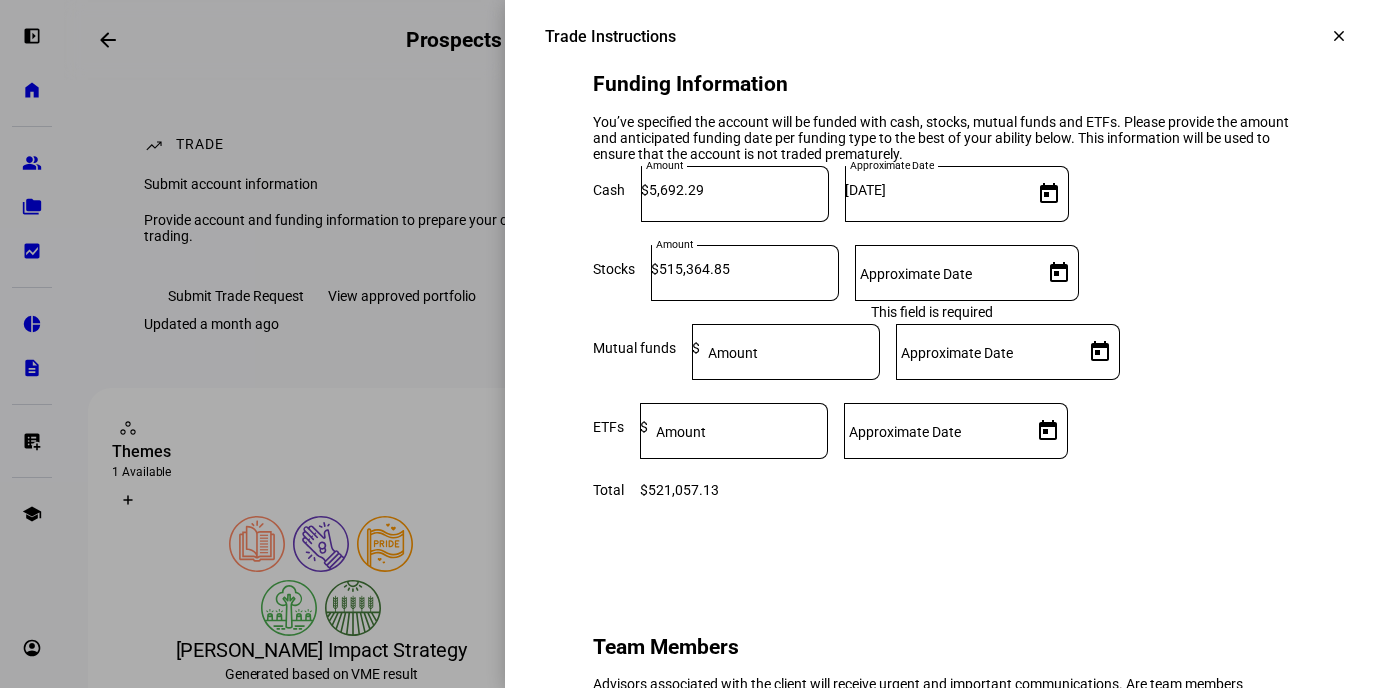 type on "[DATE]" 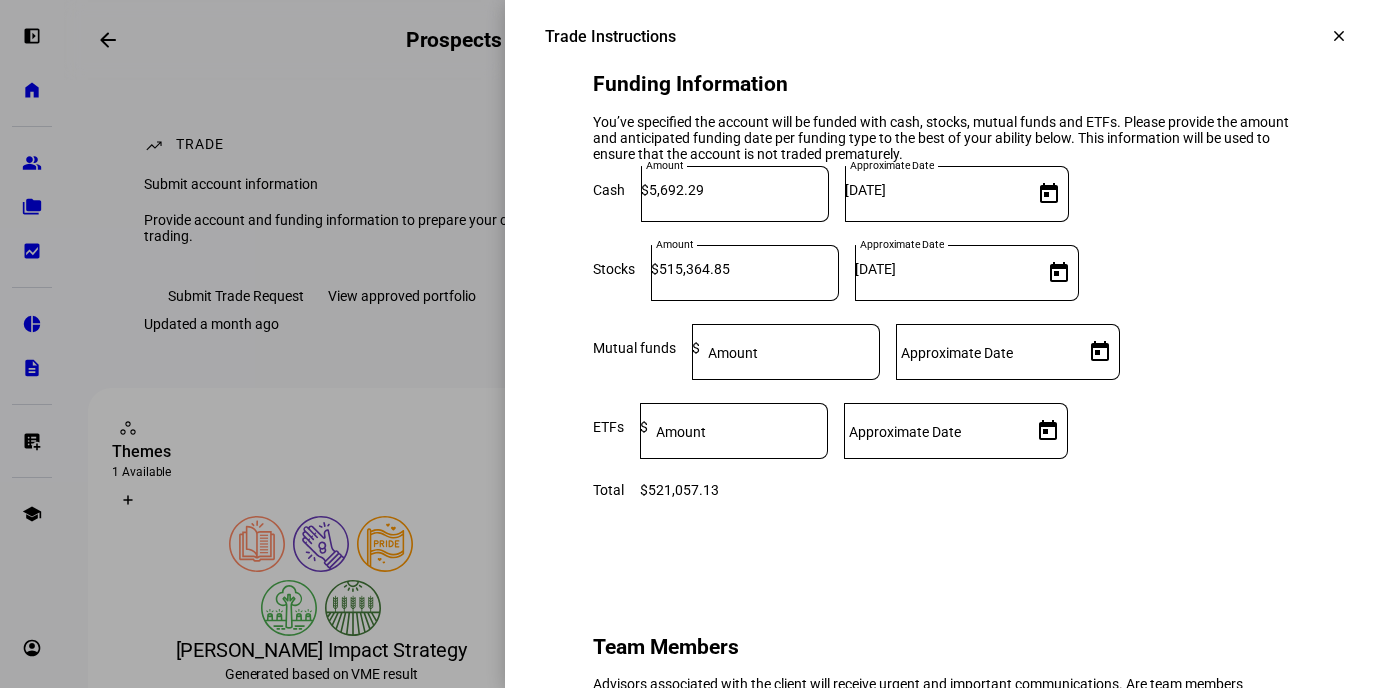 click on "Funding Information You’ve specified the account will be funded with cash,  stocks,  mutual funds and  ETFs. Please provide the amount and anticipated funding date per funding type to the best of your ability below. This information will be used to ensure that the account is not traded prematurely.   Cash   Amount $  5,692.29  Approximate Date  [DATE]  Stocks   Amount $  515,364.85  Approximate Date  [DATE]  Mutual funds   Amount $   Approximate Date   ETFs   Amount $   Approximate Date  Total  $521,057.13" at bounding box center [945, 276] 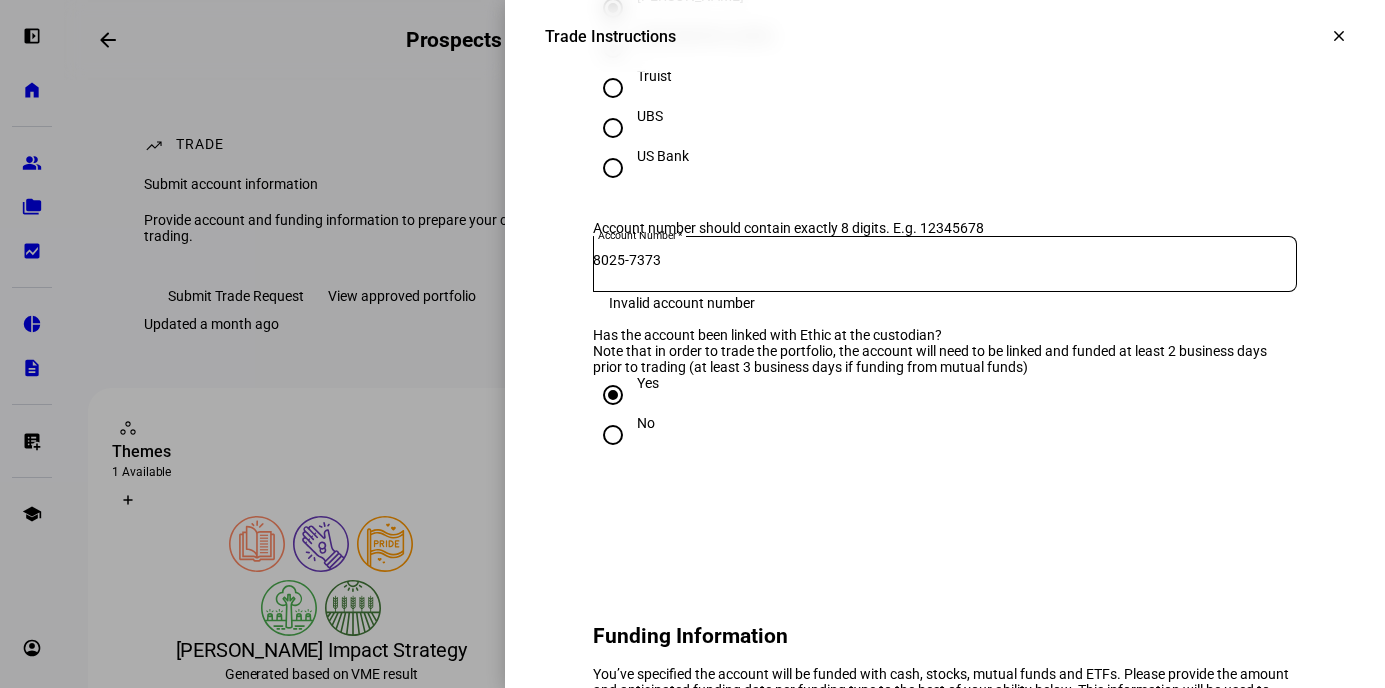 scroll, scrollTop: 987, scrollLeft: 0, axis: vertical 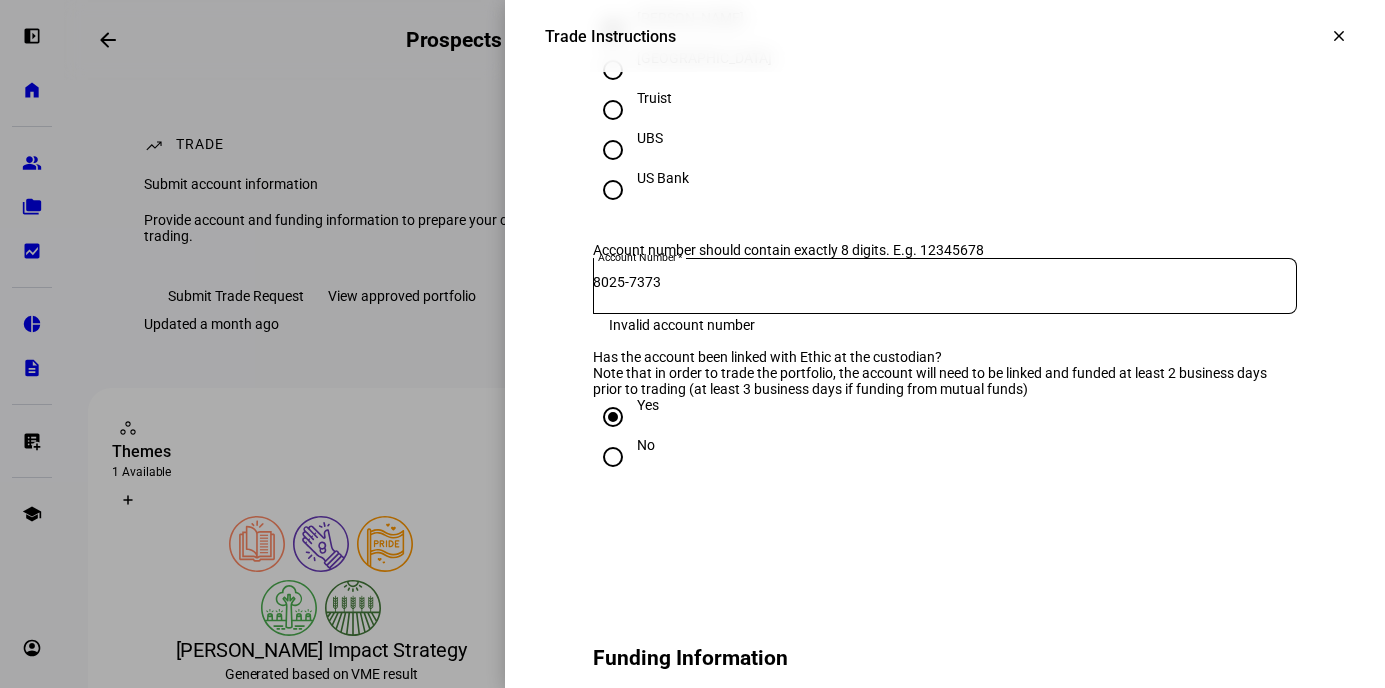 click on "8025-7373" at bounding box center (945, 282) 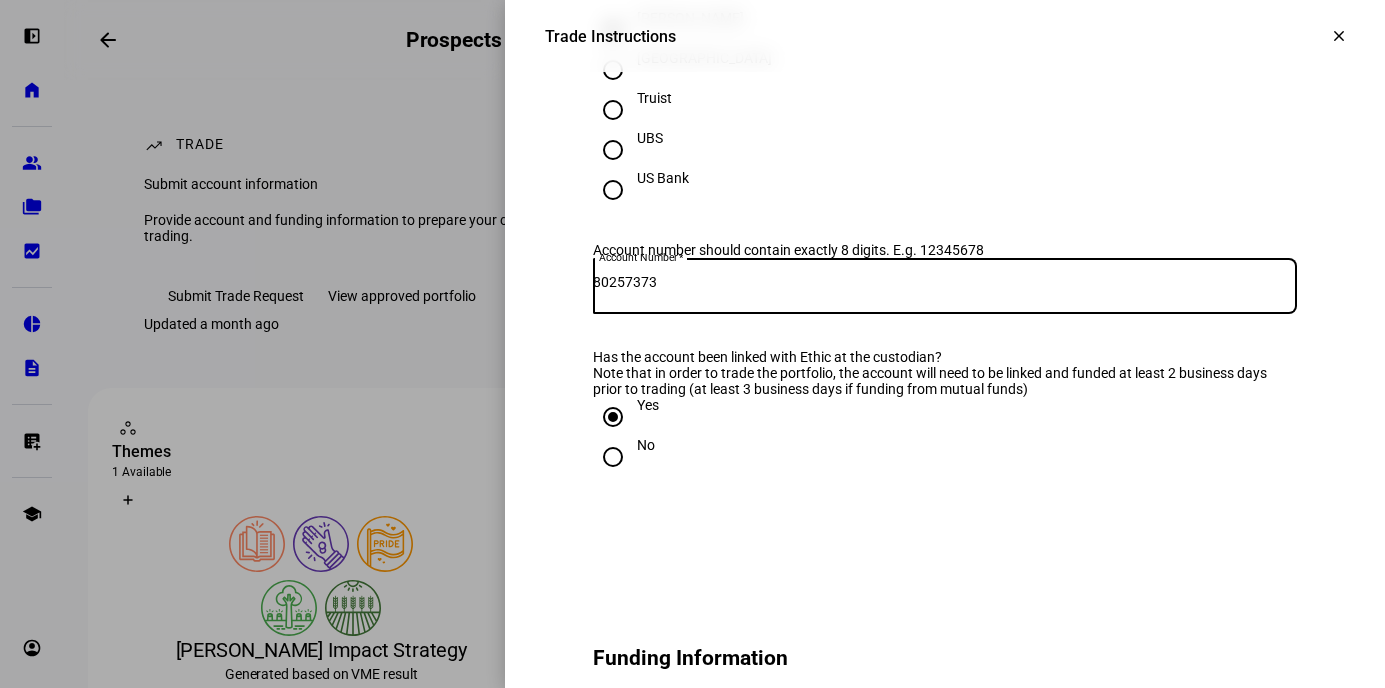 type on "80257373" 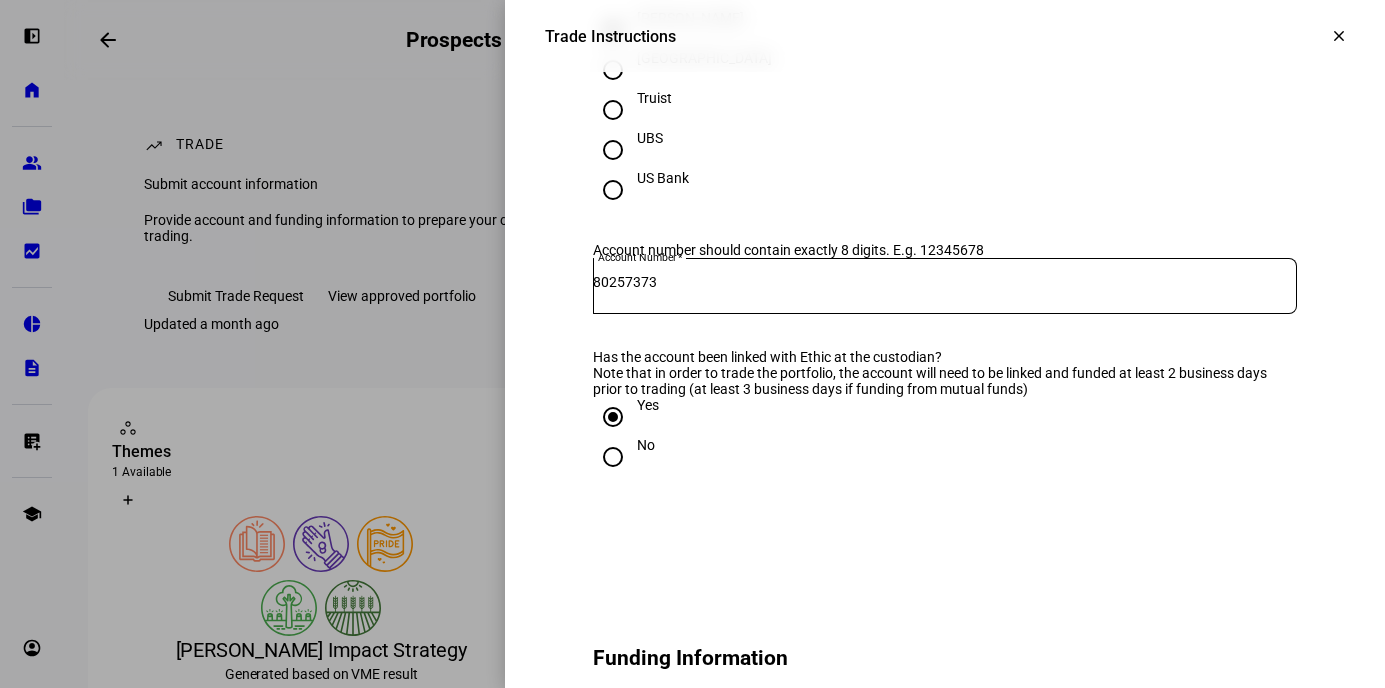 click on "Note that in order to trade the portfolio, the account will need to be linked and funded at least 2 business days prior to trading (at least 3 business days if funding from mutual funds)" at bounding box center (945, 381) 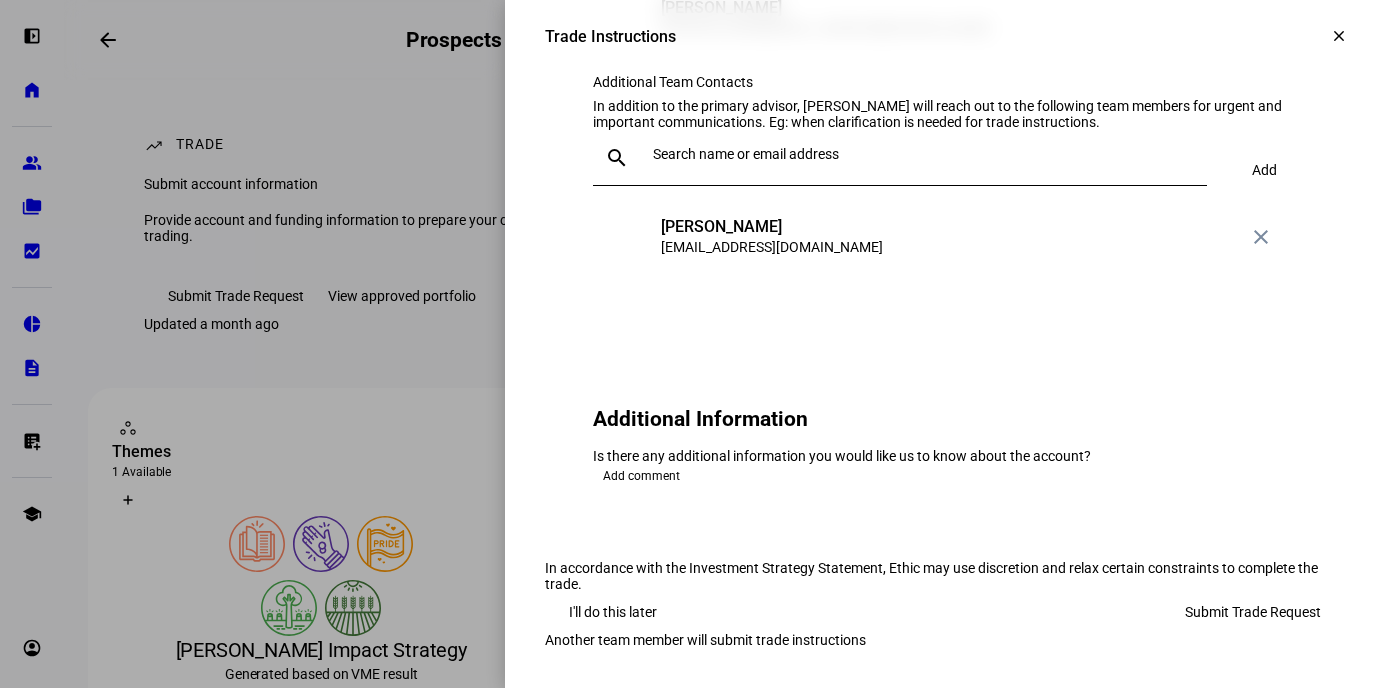 scroll, scrollTop: 2720, scrollLeft: 0, axis: vertical 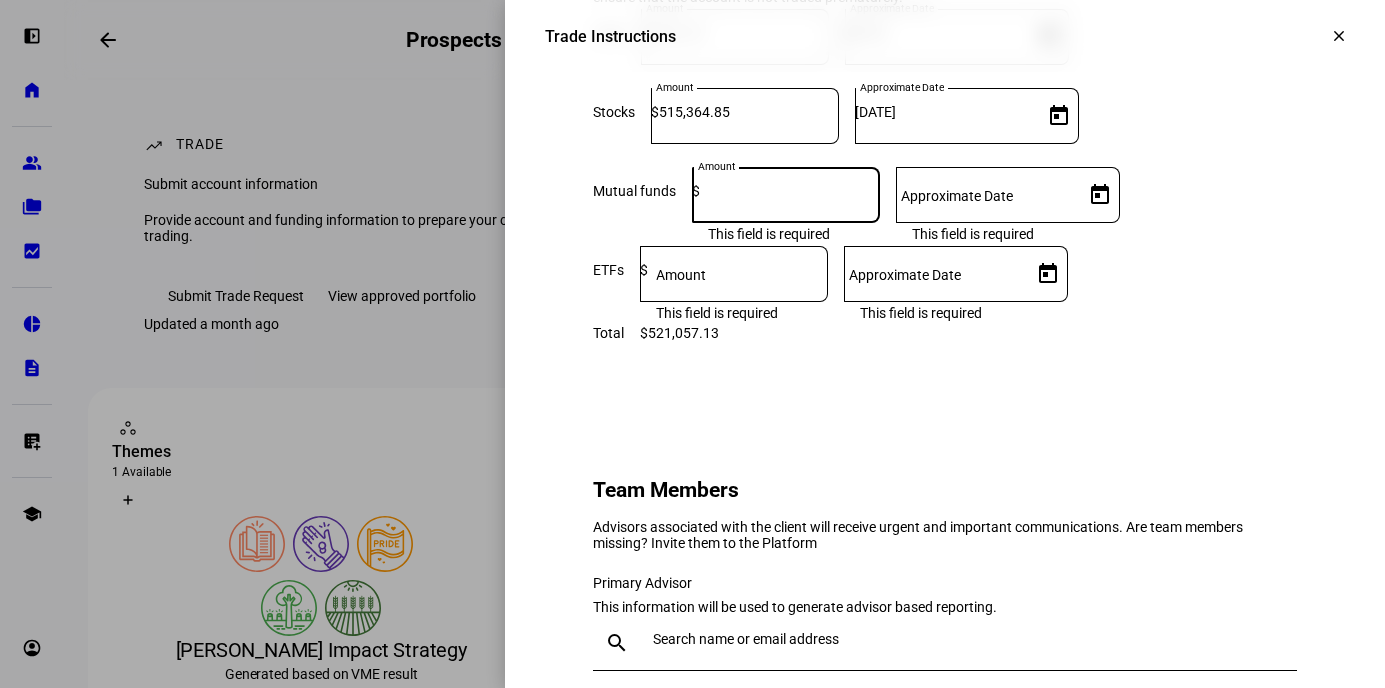 click at bounding box center (790, 191) 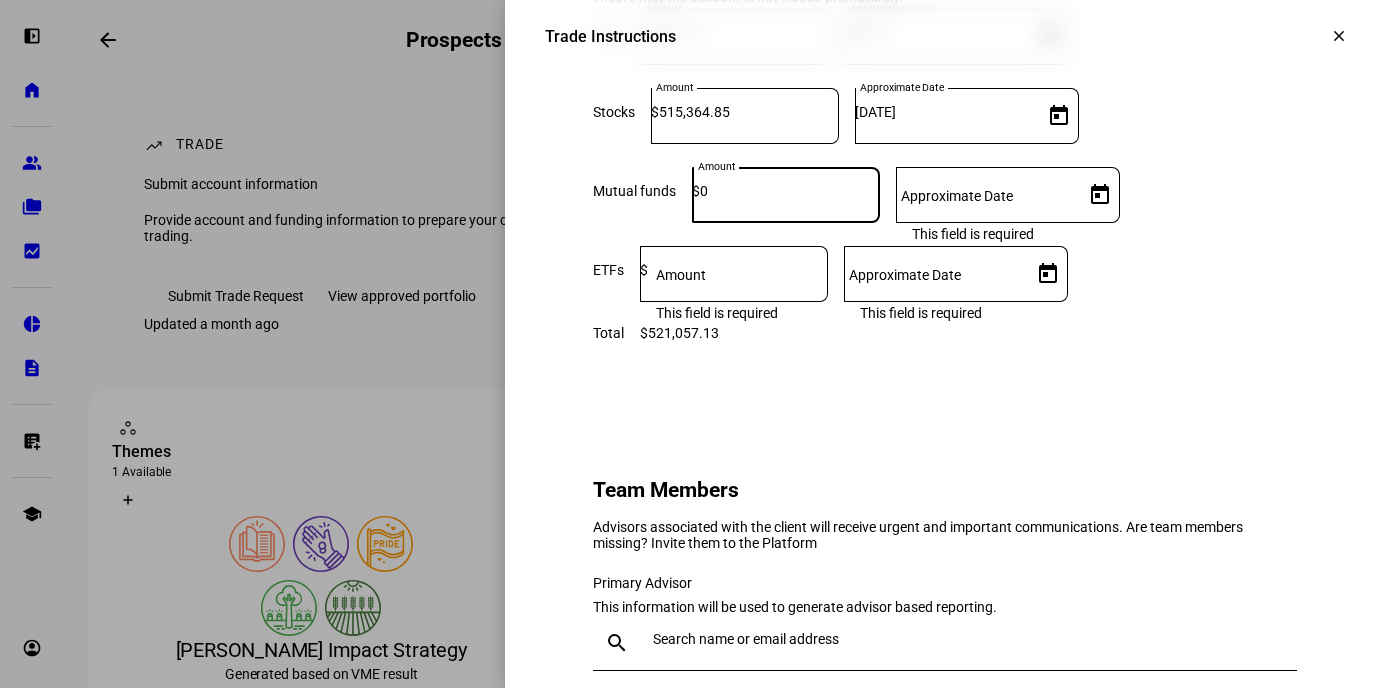 type on "0" 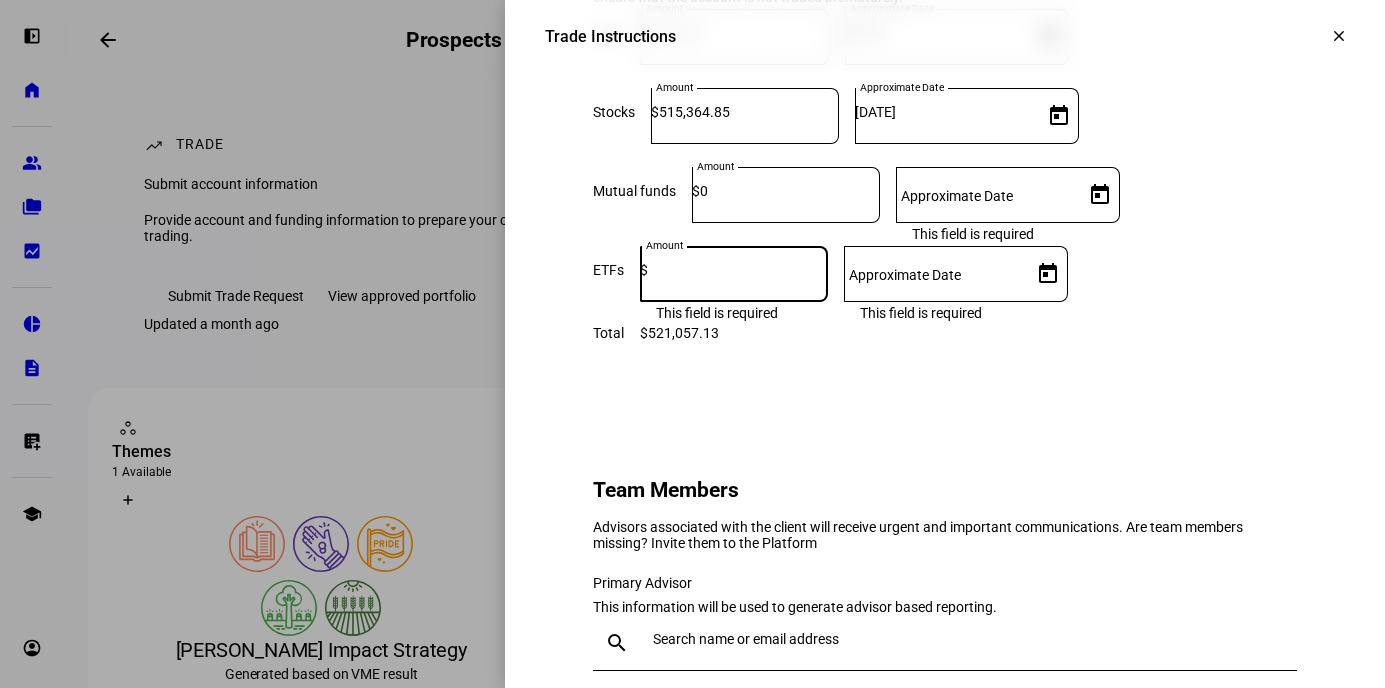 click at bounding box center [738, 270] 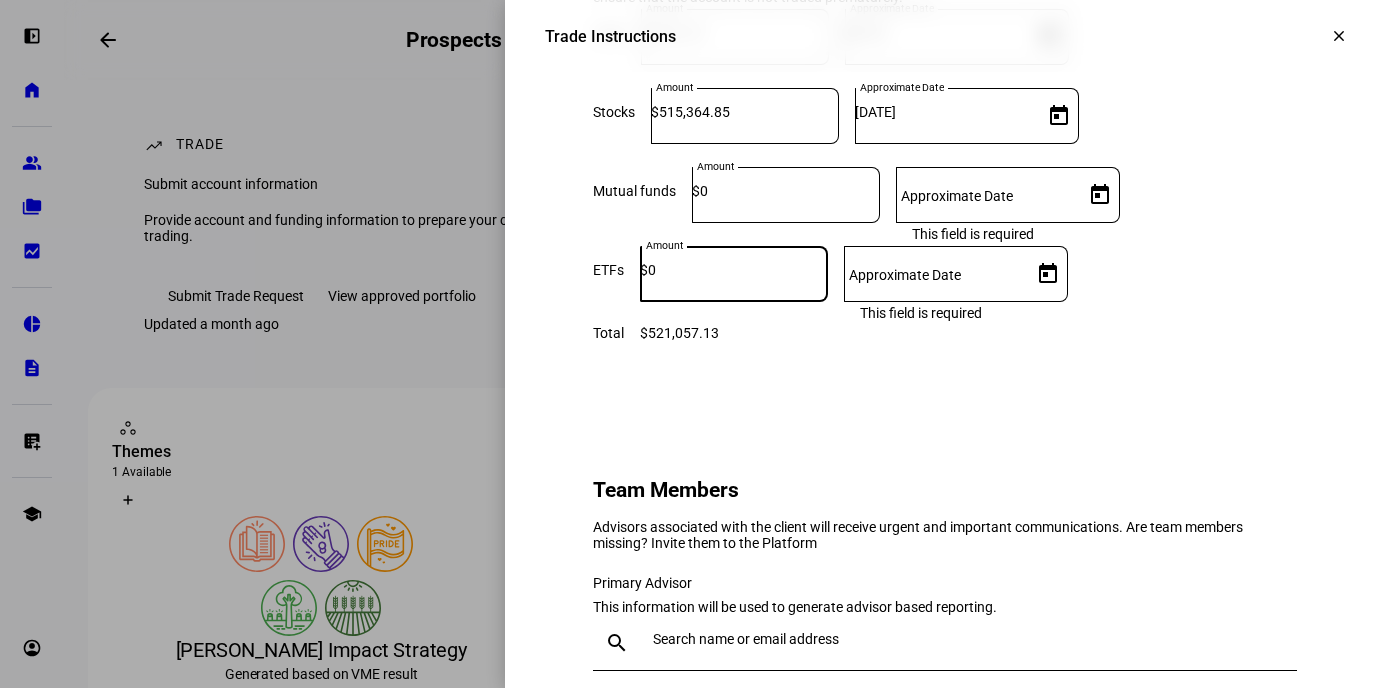 type on "0" 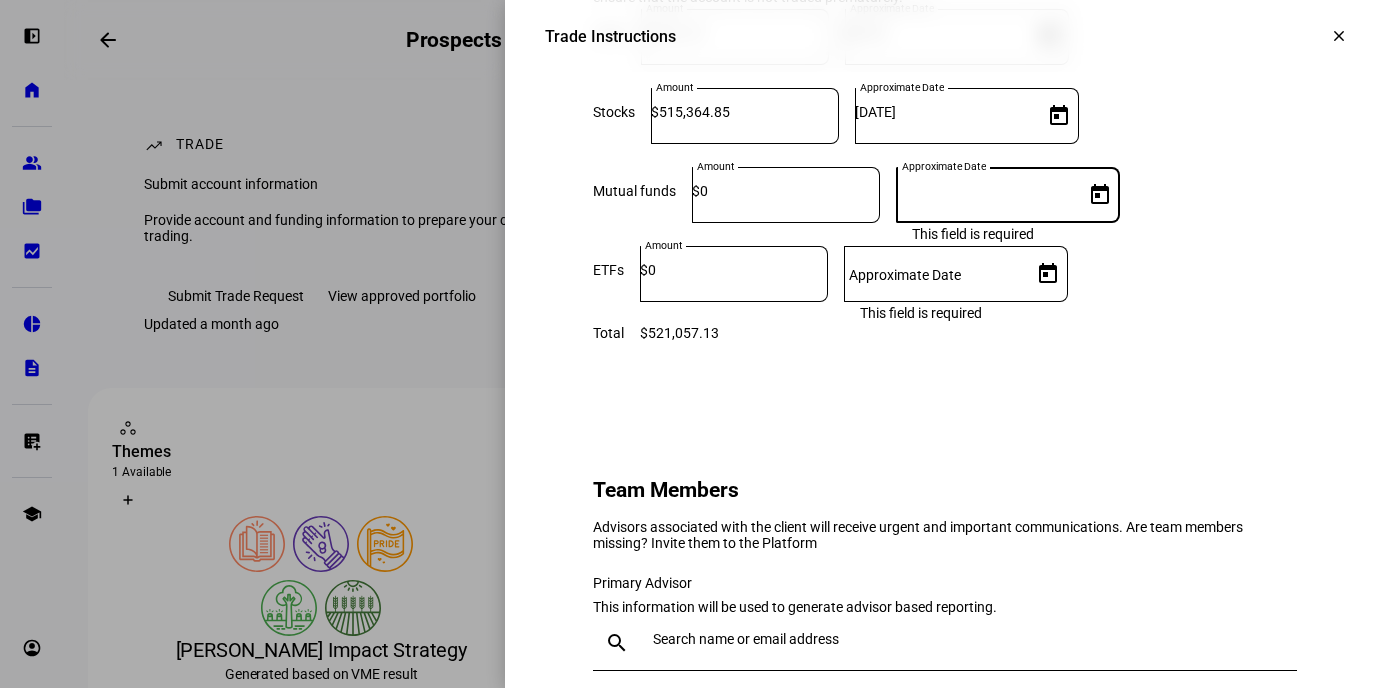 click on "Approximate Date" at bounding box center [986, 191] 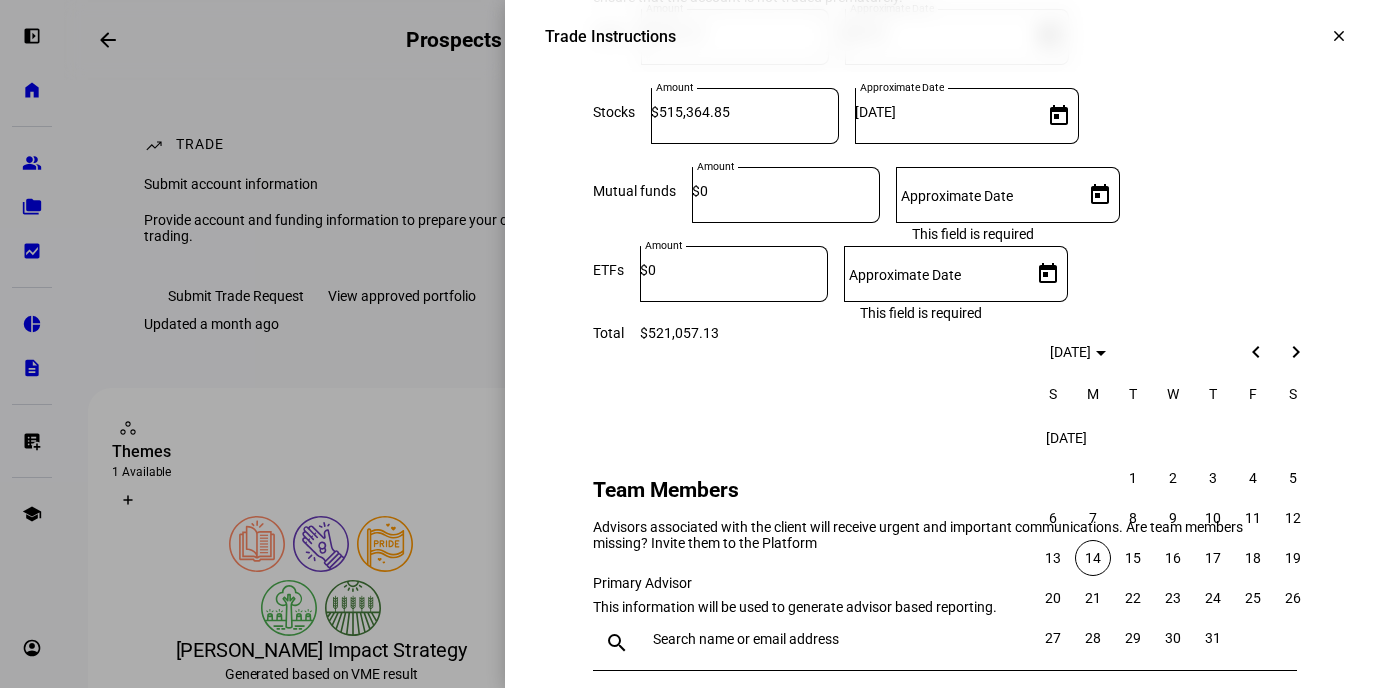 click on "14" at bounding box center [1093, 558] 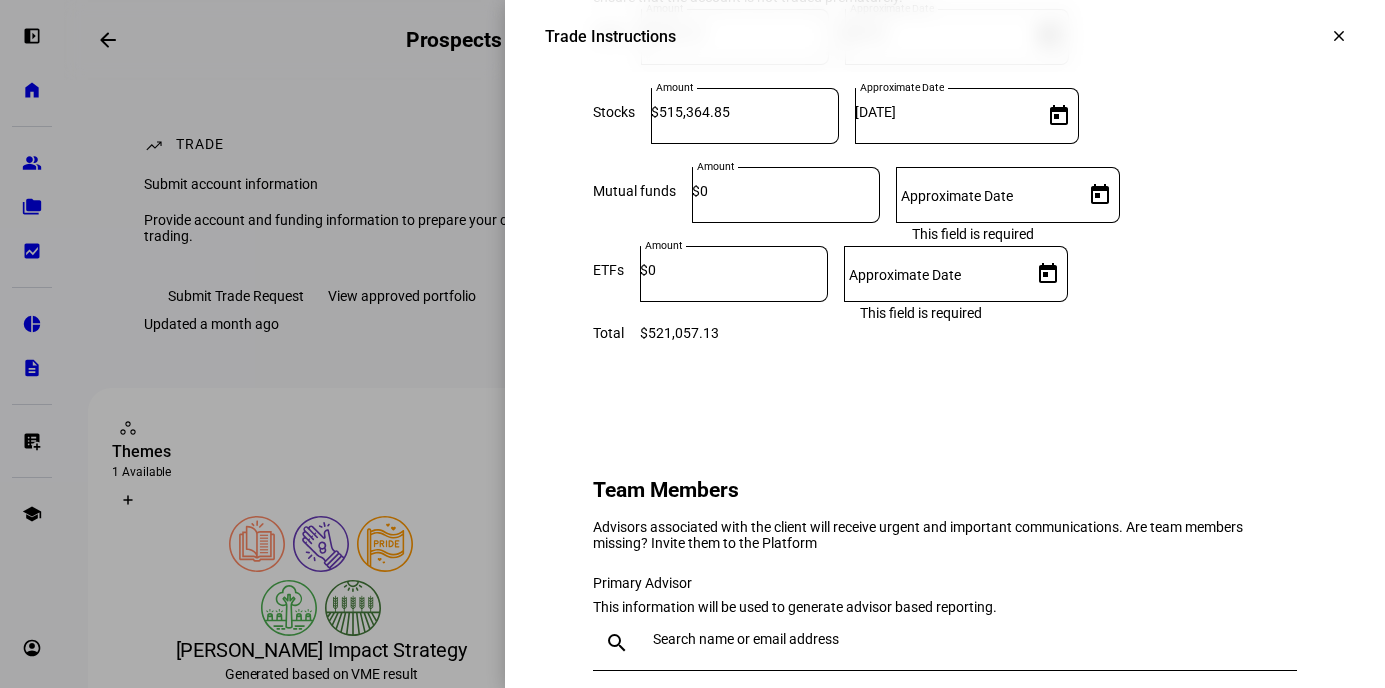 type on "[DATE]" 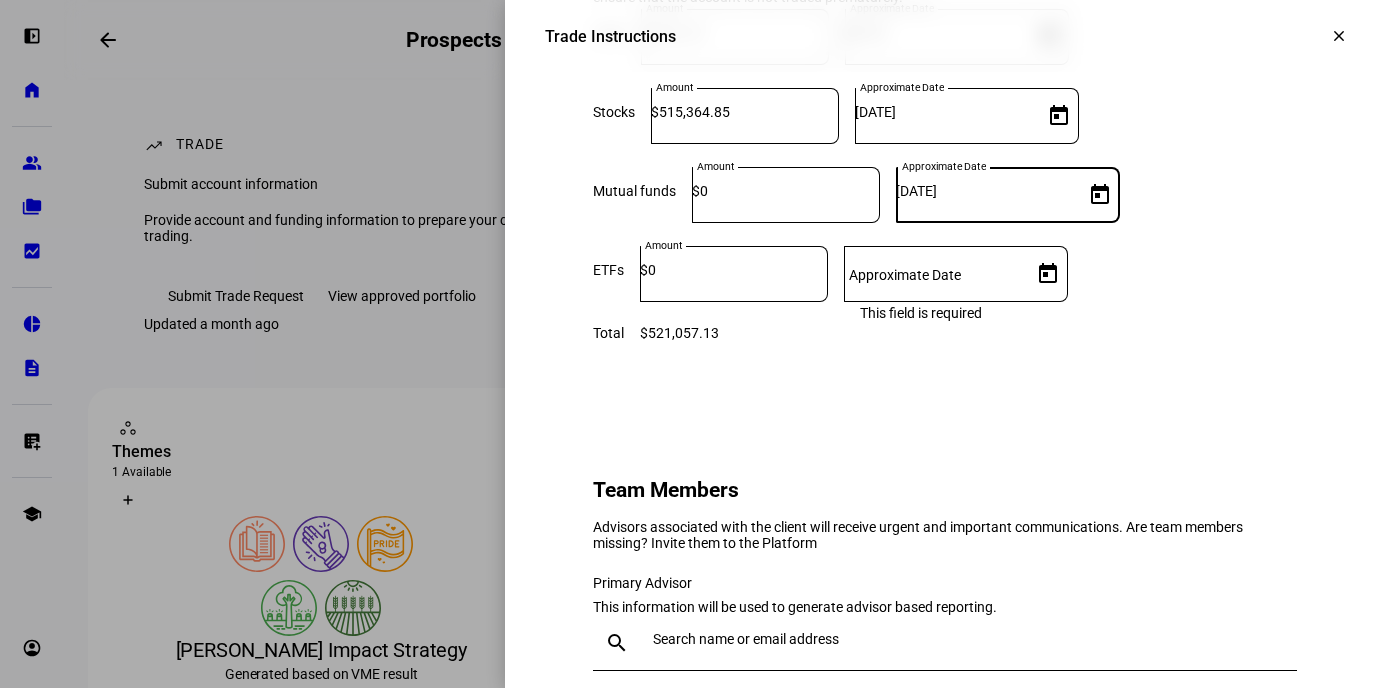 click on "Approximate Date" at bounding box center (905, 275) 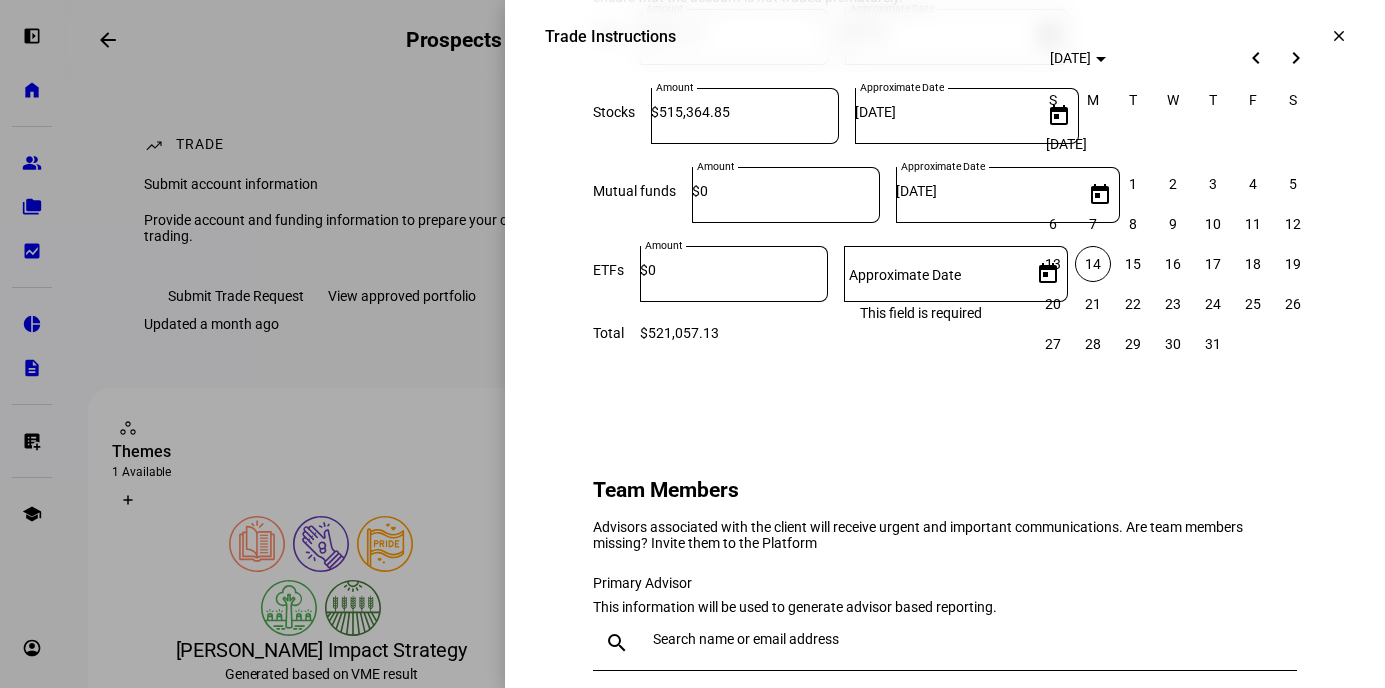 click on "14" at bounding box center [1093, 264] 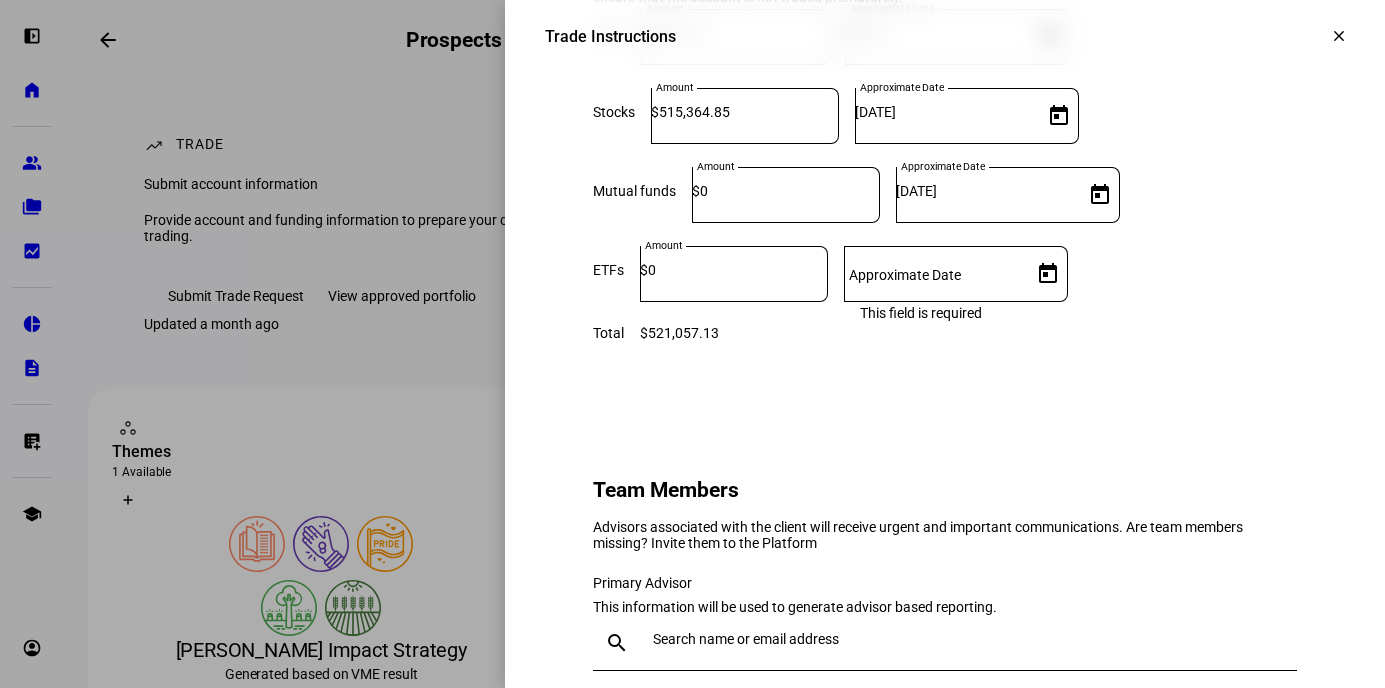 type on "[DATE]" 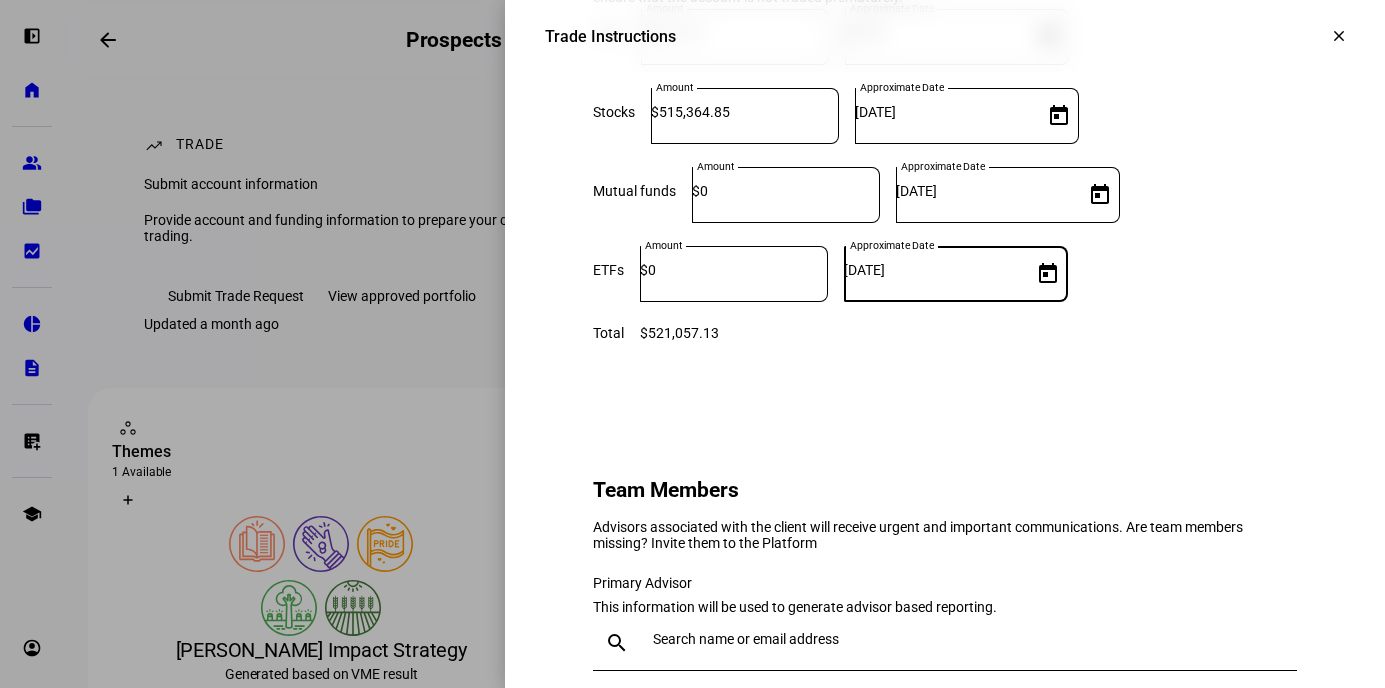 click on "Funding Information You’ve specified the account will be funded with cash,  stocks,  mutual funds and  ETFs. Please provide the amount and anticipated funding date per funding type to the best of your ability below. This information will be used to ensure that the account is not traded prematurely.   Cash   Amount $  5,692.29  Approximate Date  [DATE]  Stocks   Amount $  515,364.85  Approximate Date  [DATE]  Mutual funds   Amount $  0  Approximate Date  [DATE]  ETFs   Amount $  0  Approximate Date  [DATE] Total  $521,057.13" at bounding box center [945, 119] 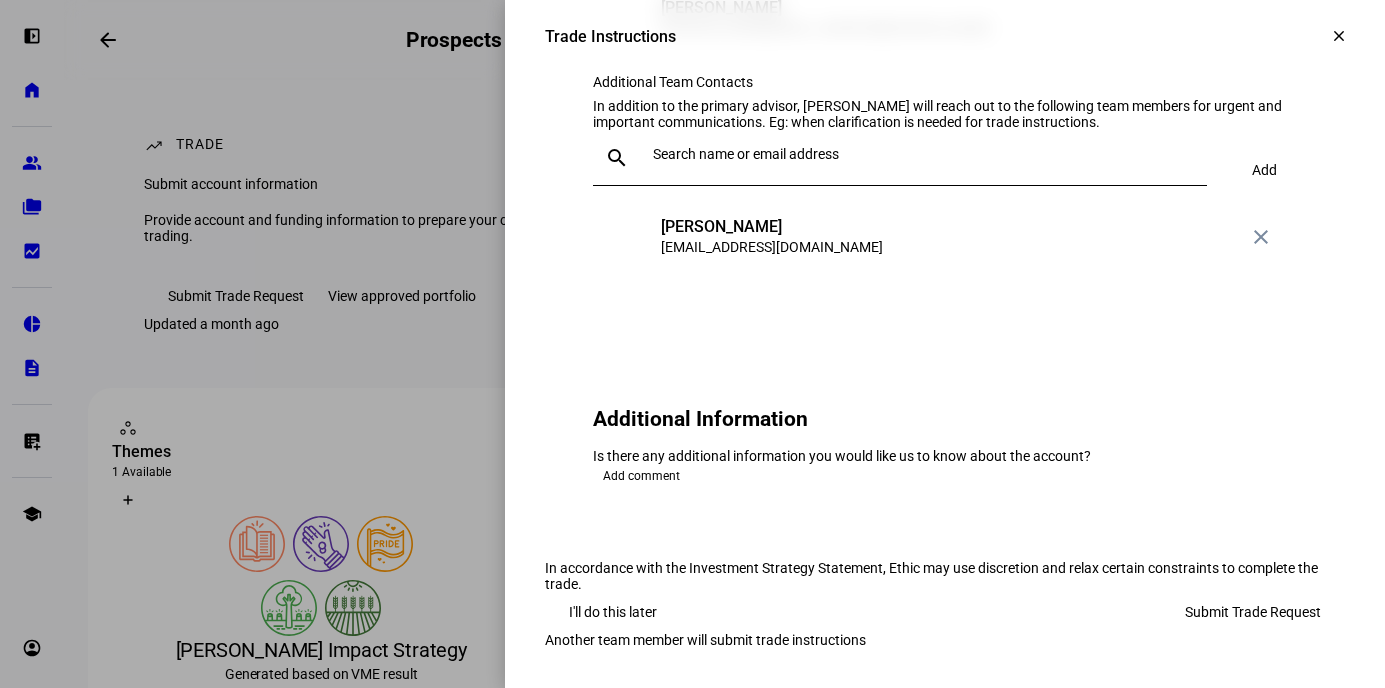 click on "Submit Trade Request" at bounding box center (1253, 612) 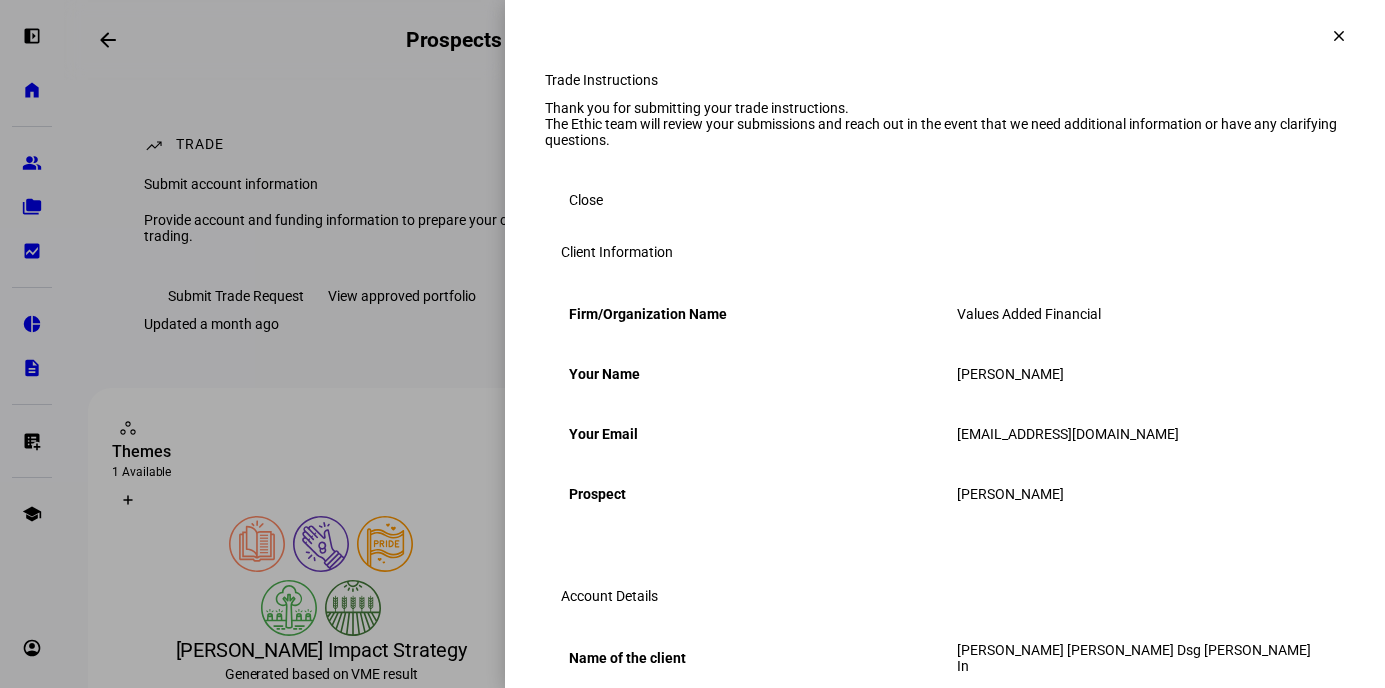 scroll, scrollTop: 0, scrollLeft: 0, axis: both 